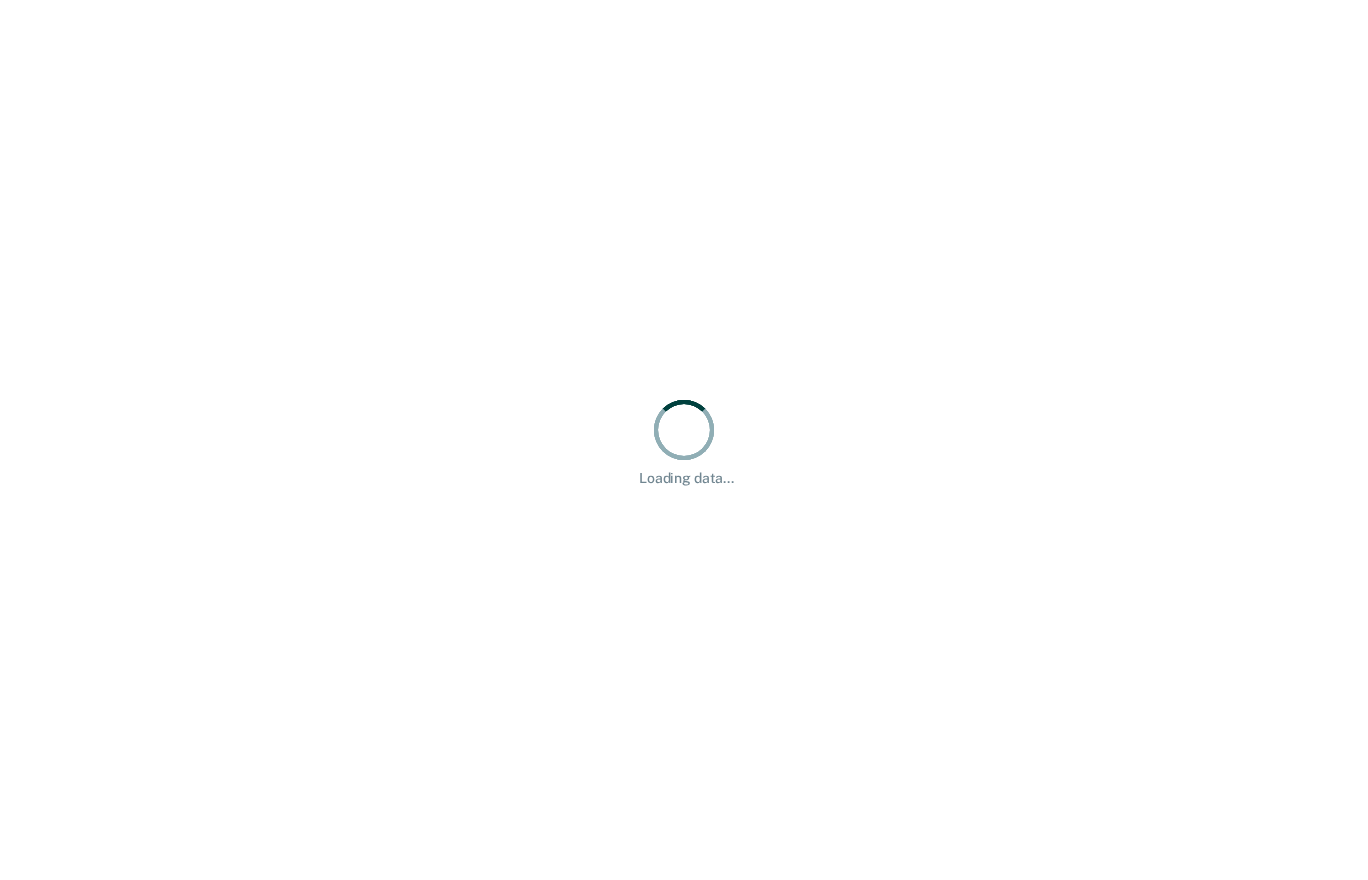 scroll, scrollTop: 0, scrollLeft: 0, axis: both 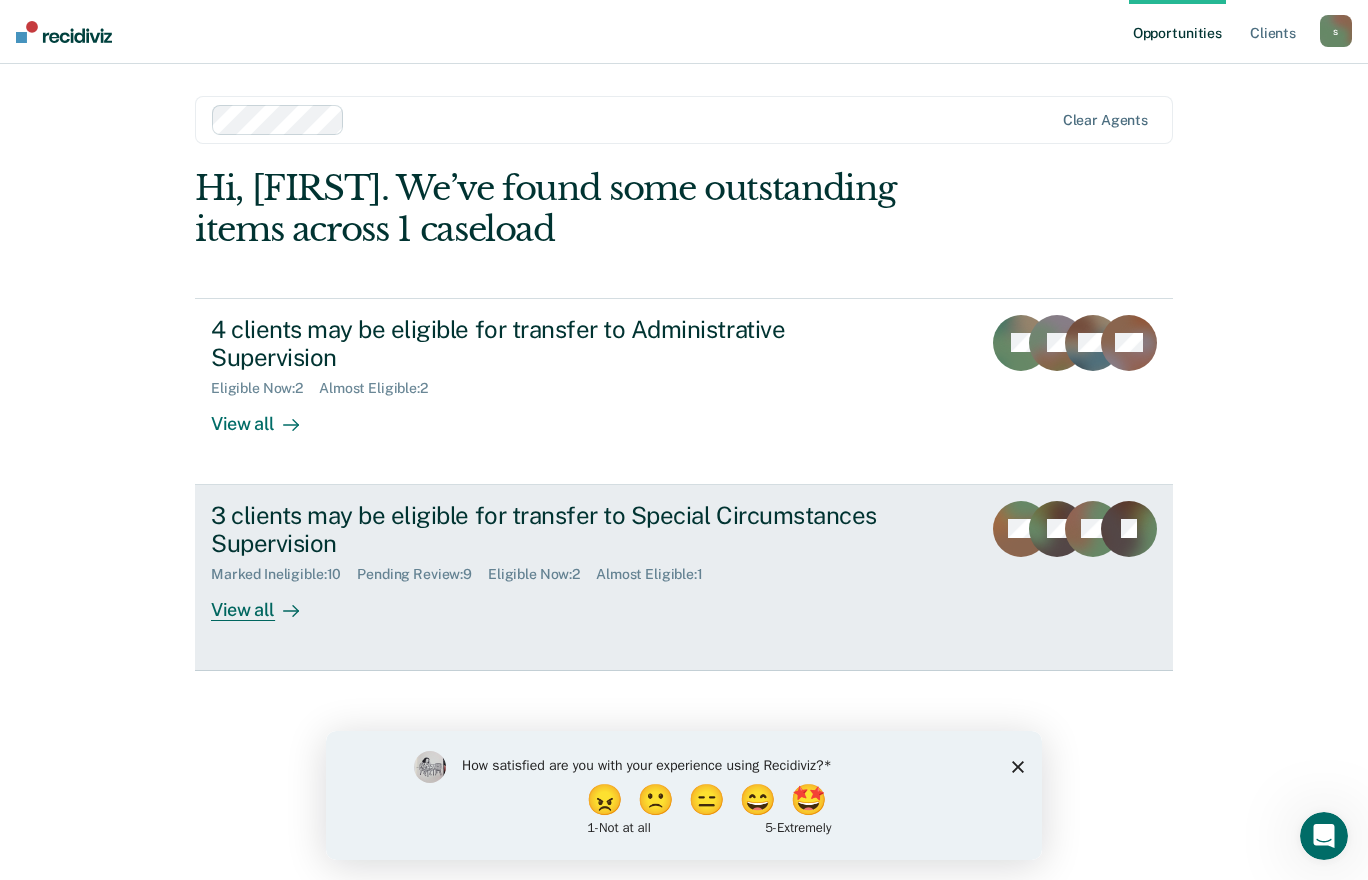click on "3 clients may be eligible for transfer to Special Circumstances Supervision" at bounding box center (562, 530) 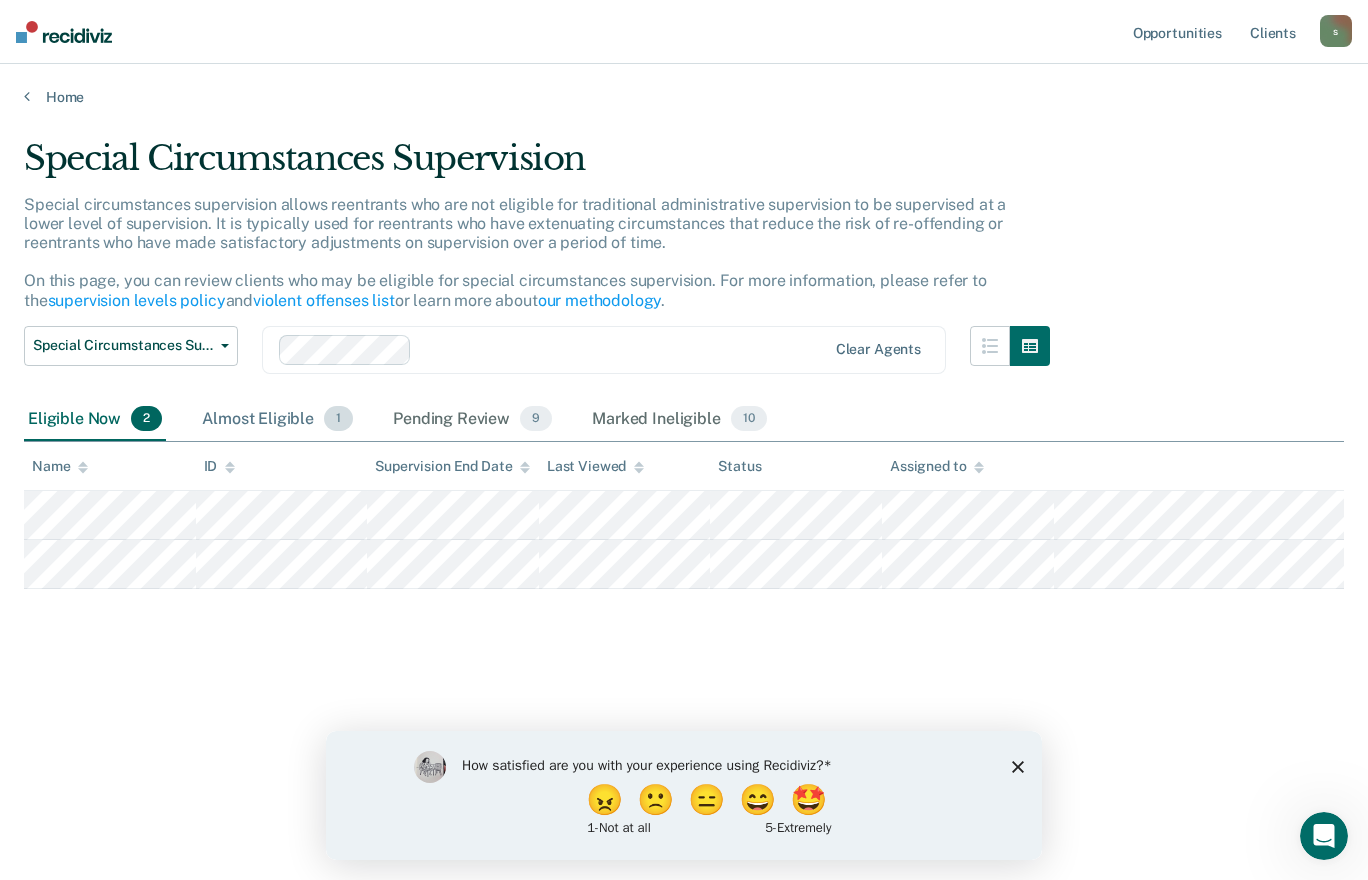 click on "Almost Eligible 1" at bounding box center [277, 420] 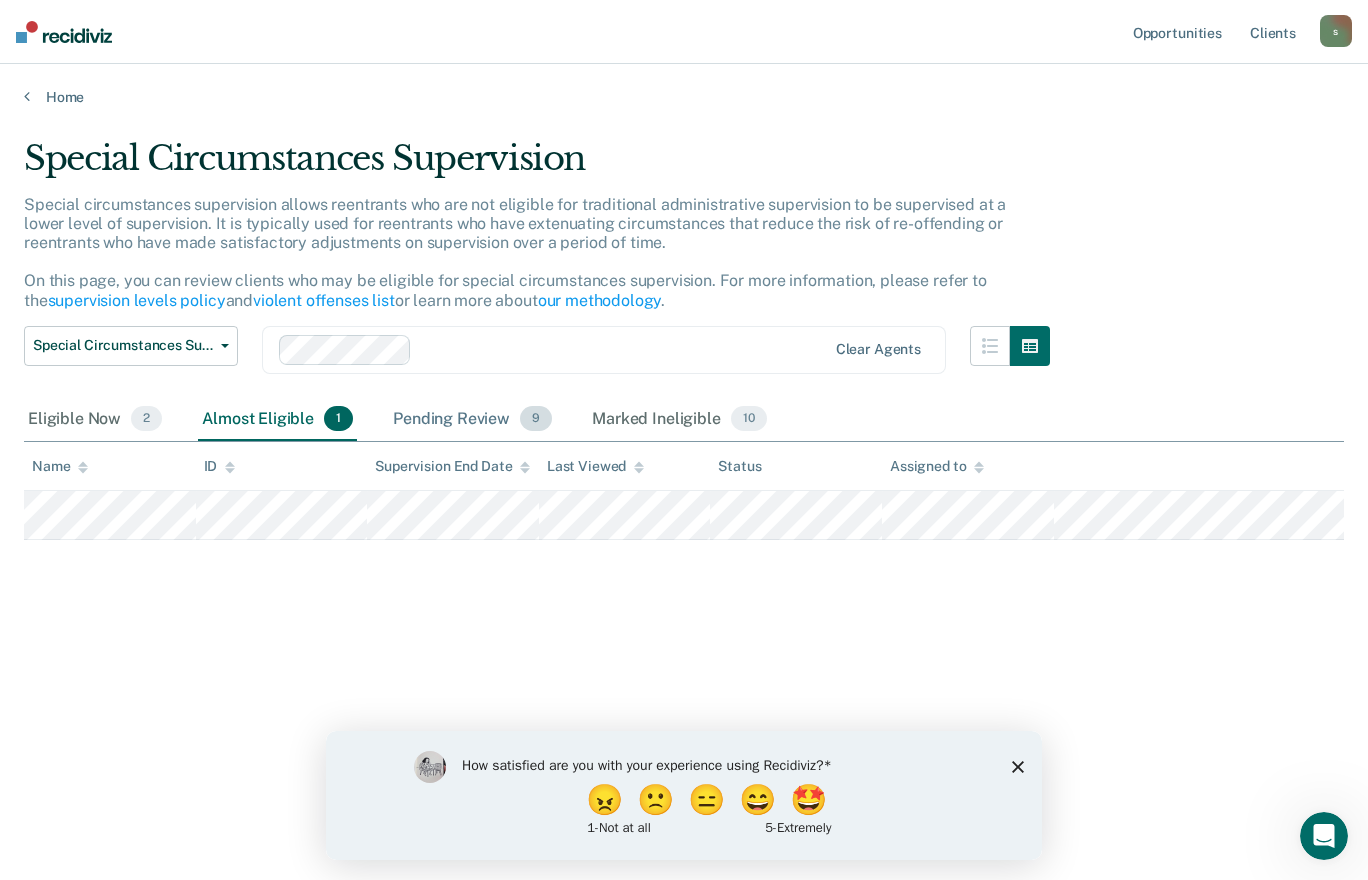 click on "Pending Review 9" at bounding box center (472, 420) 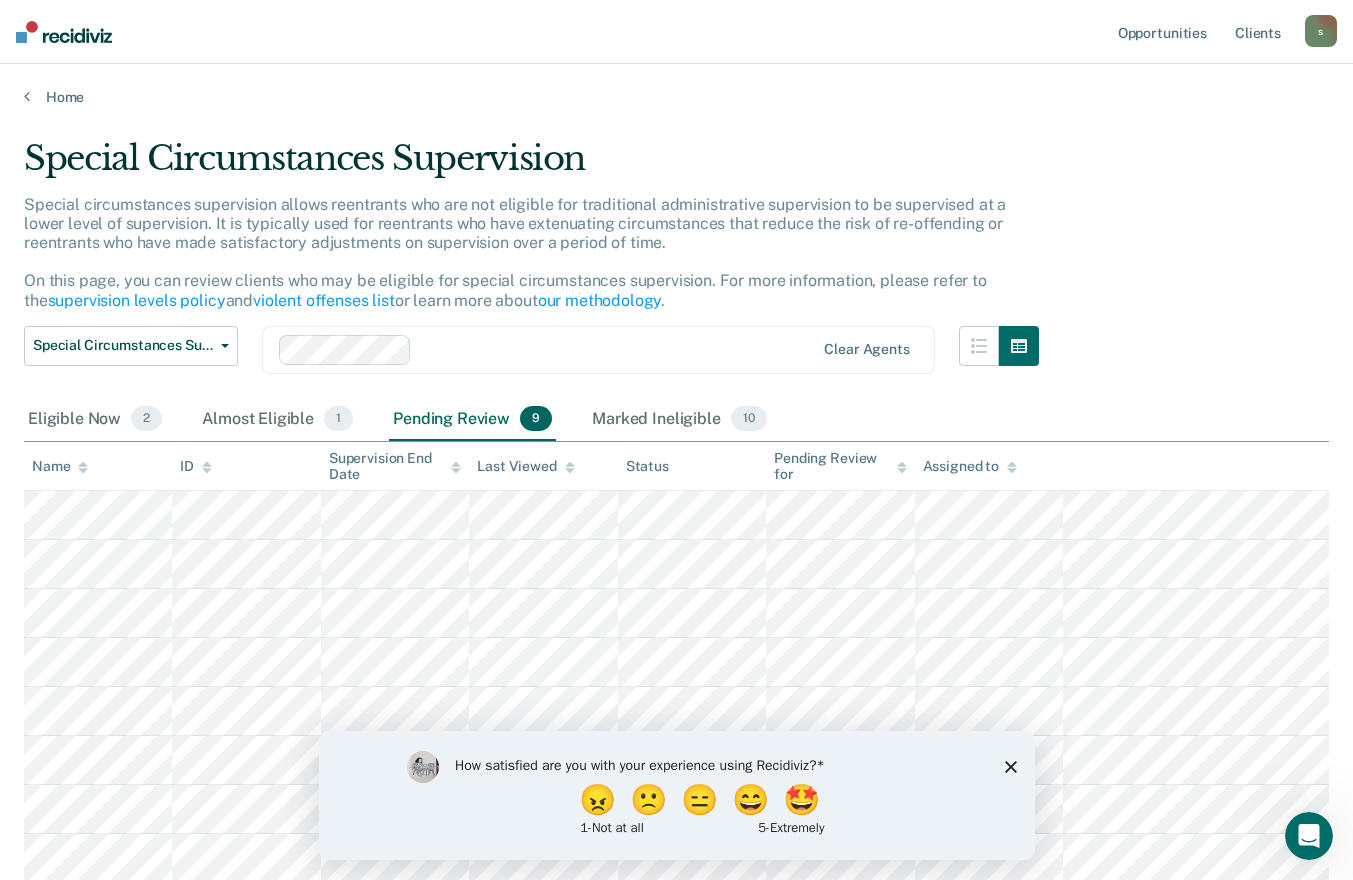 click 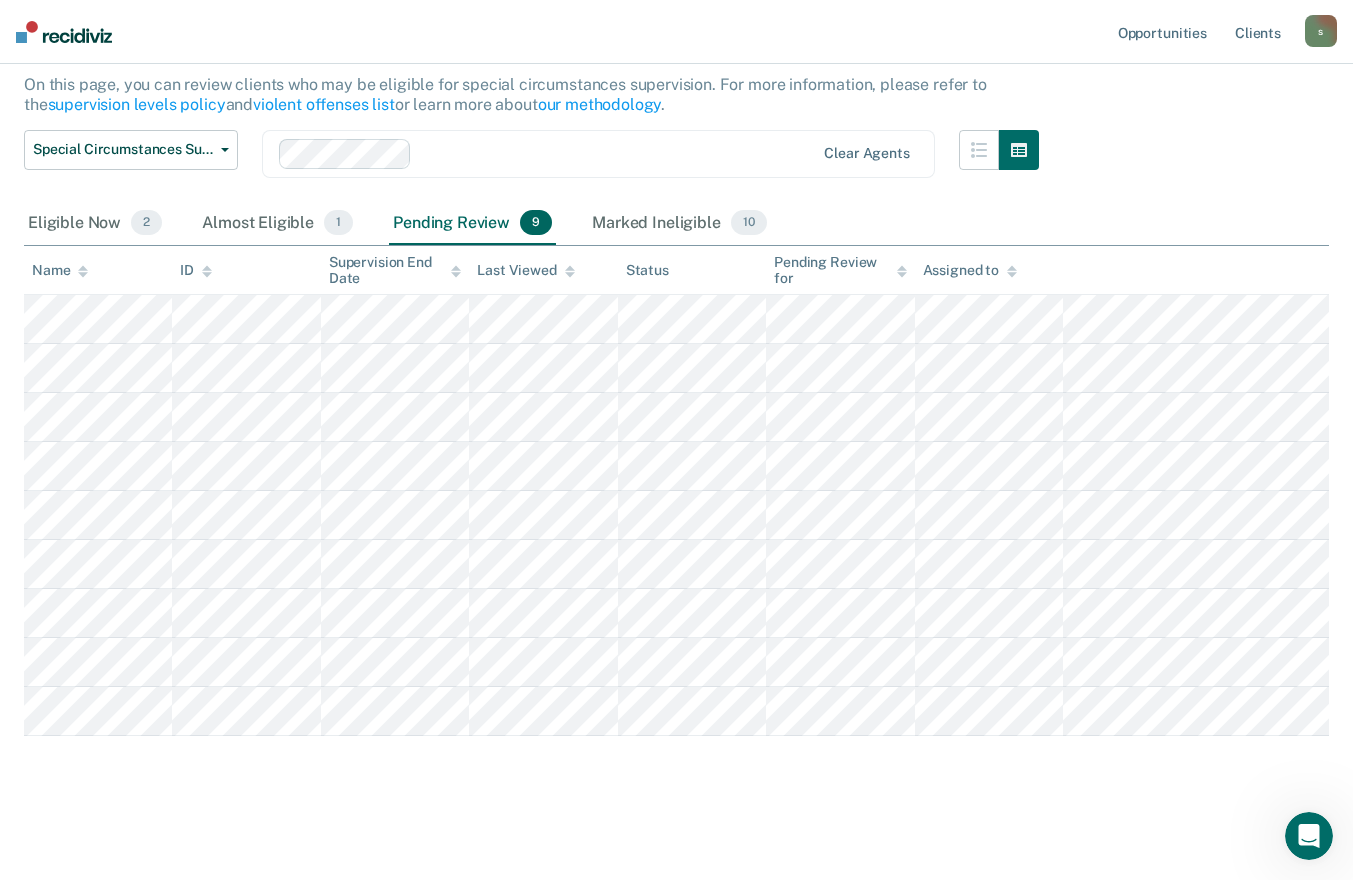 scroll, scrollTop: 0, scrollLeft: 0, axis: both 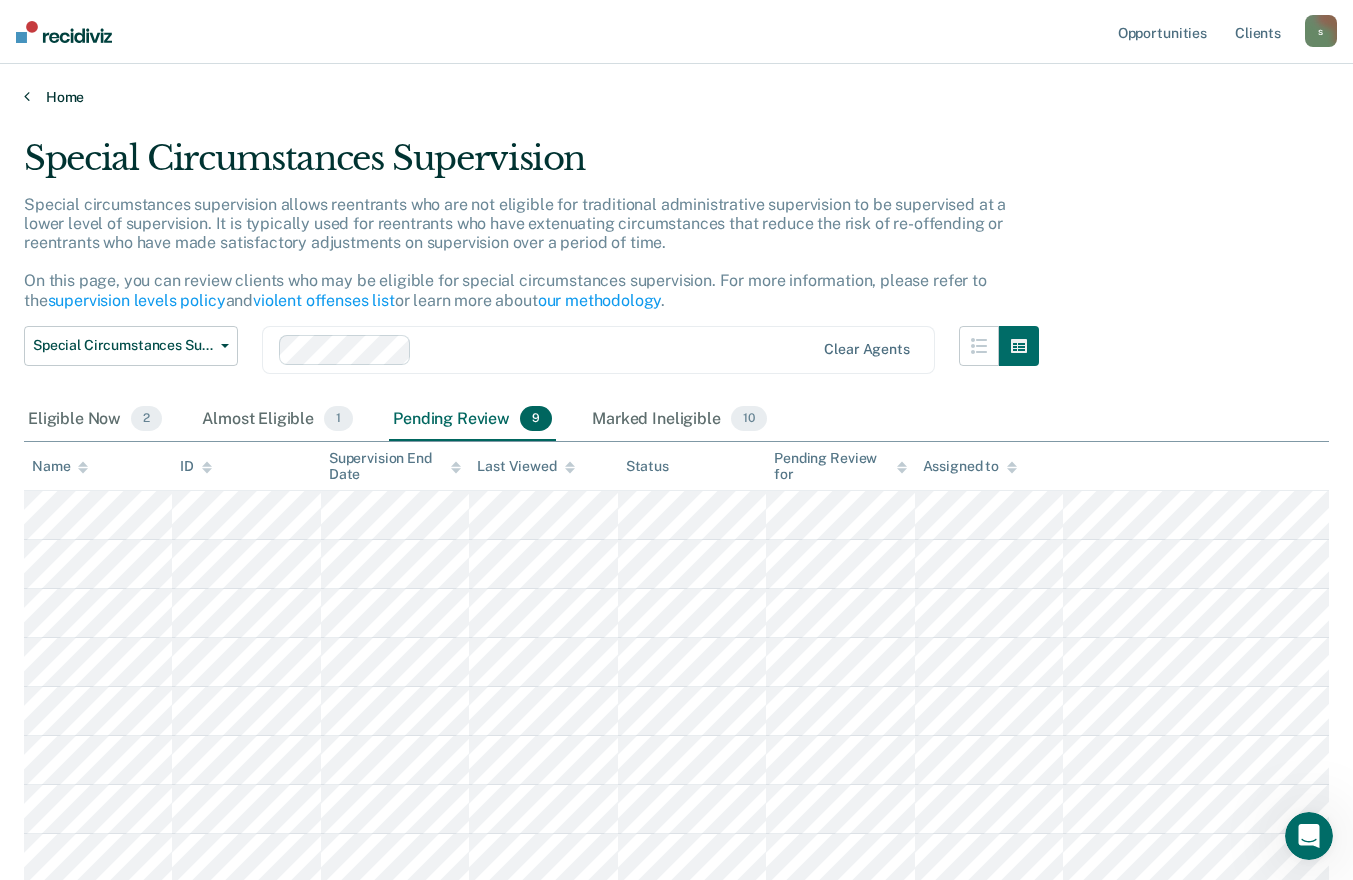 click on "Home" at bounding box center (676, 97) 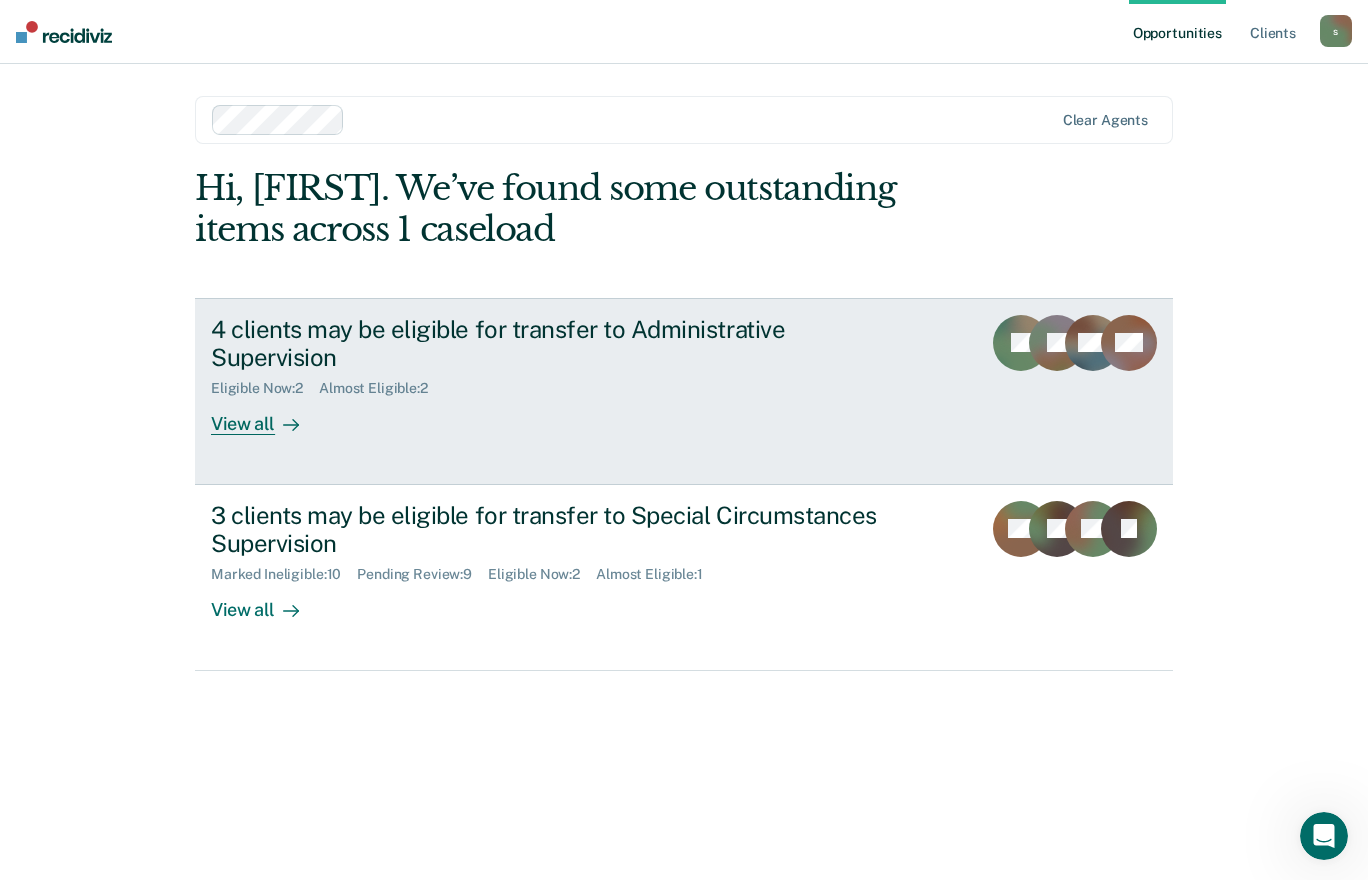 click on "4 clients may be eligible for transfer to Administrative Supervision Eligible Now :  2 Almost Eligible :  2 View all" at bounding box center [586, 375] 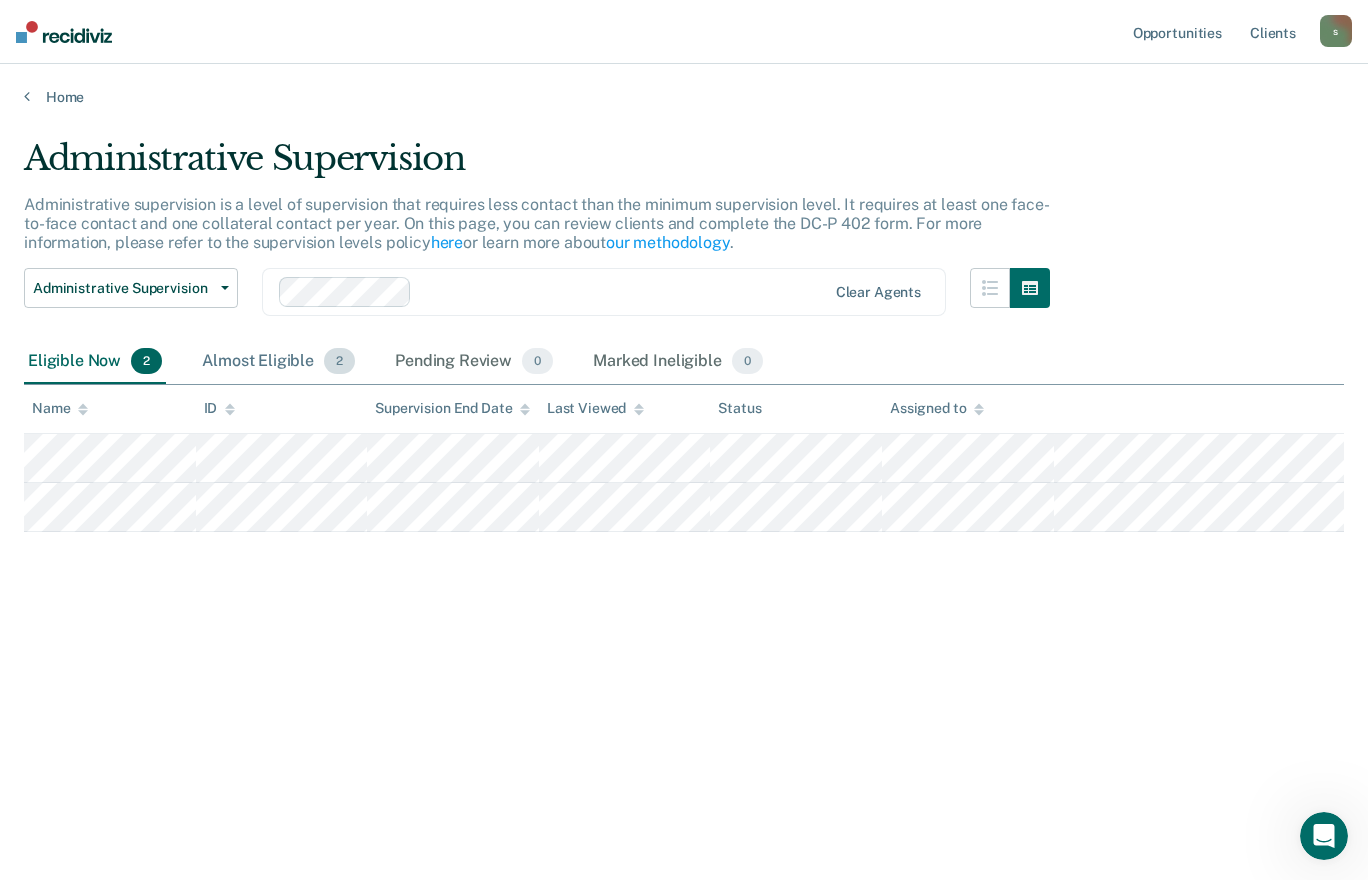 click on "Almost Eligible 2" at bounding box center (278, 362) 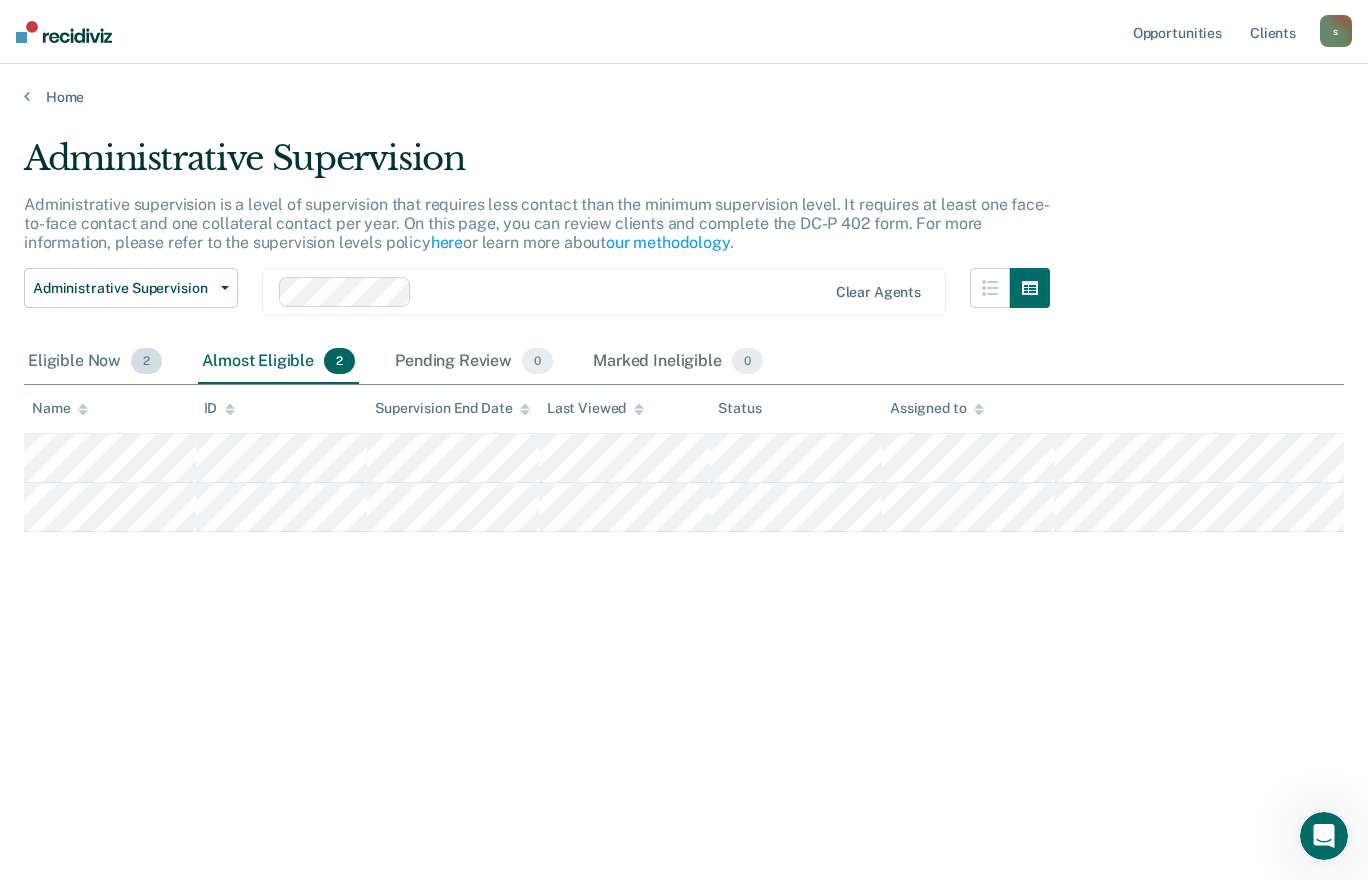 click on "Eligible Now 2" at bounding box center [95, 362] 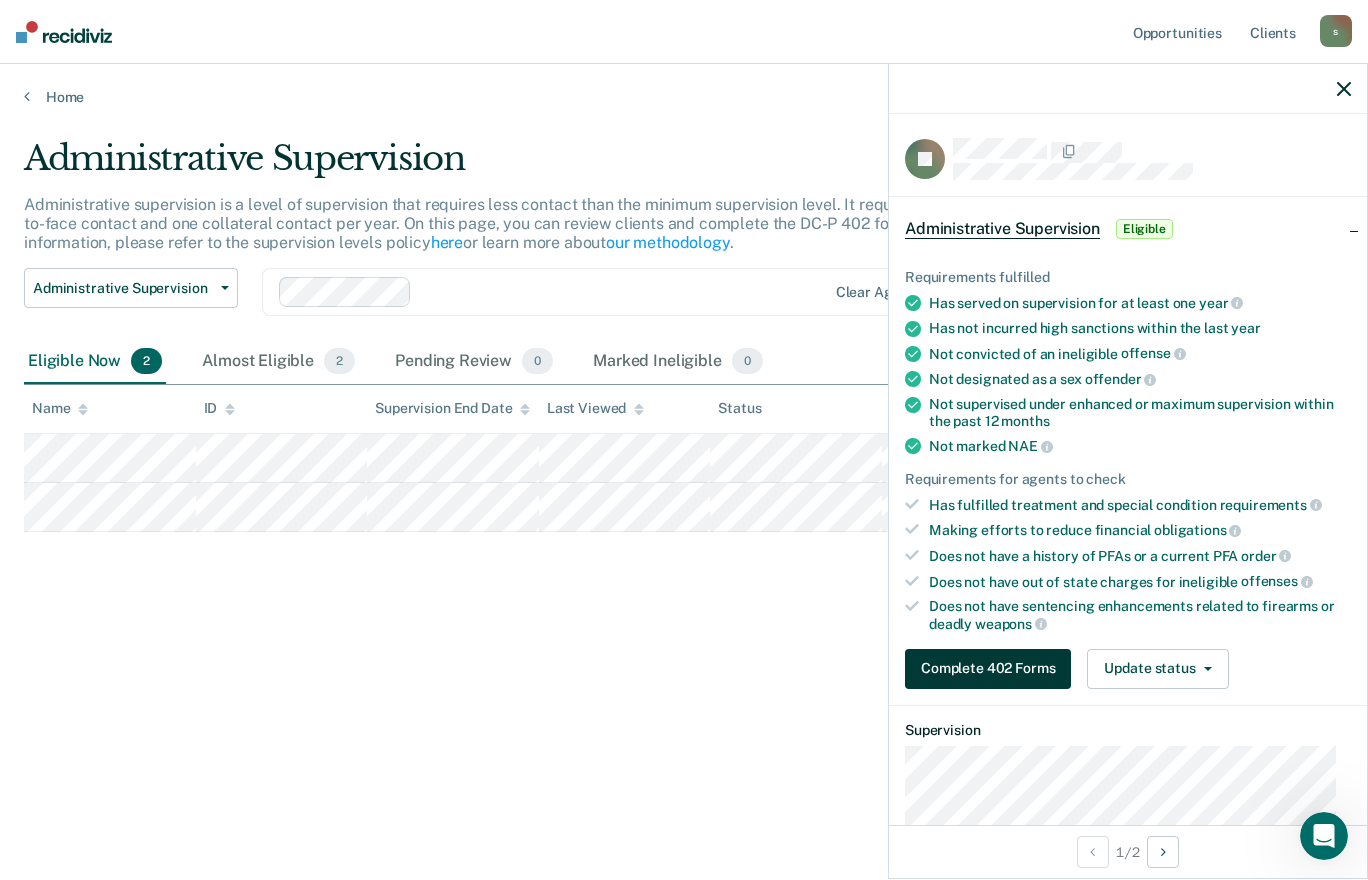 click on "Complete 402 Forms" at bounding box center (988, 669) 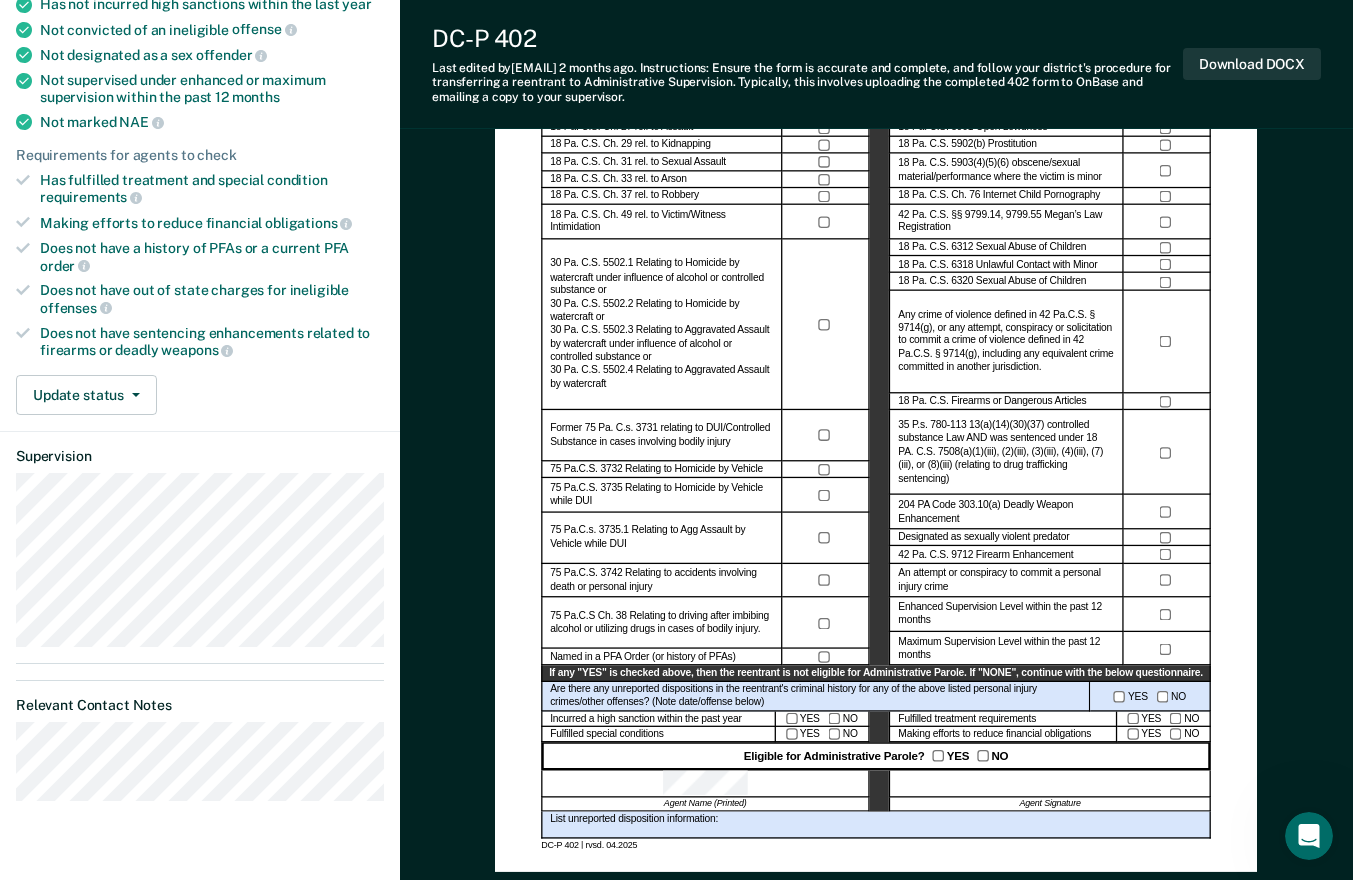 scroll, scrollTop: 313, scrollLeft: 0, axis: vertical 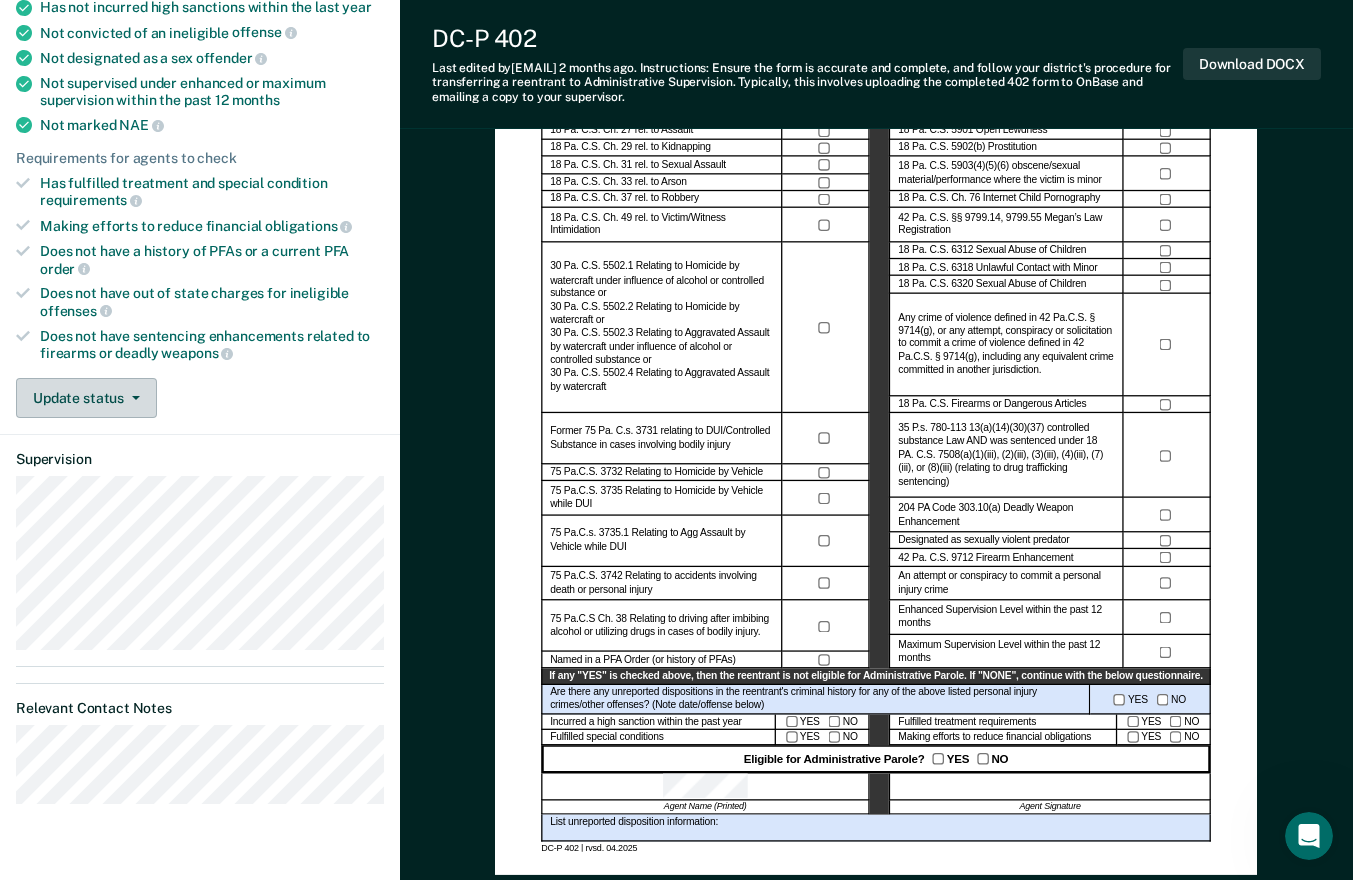 click on "Update status" at bounding box center (86, 398) 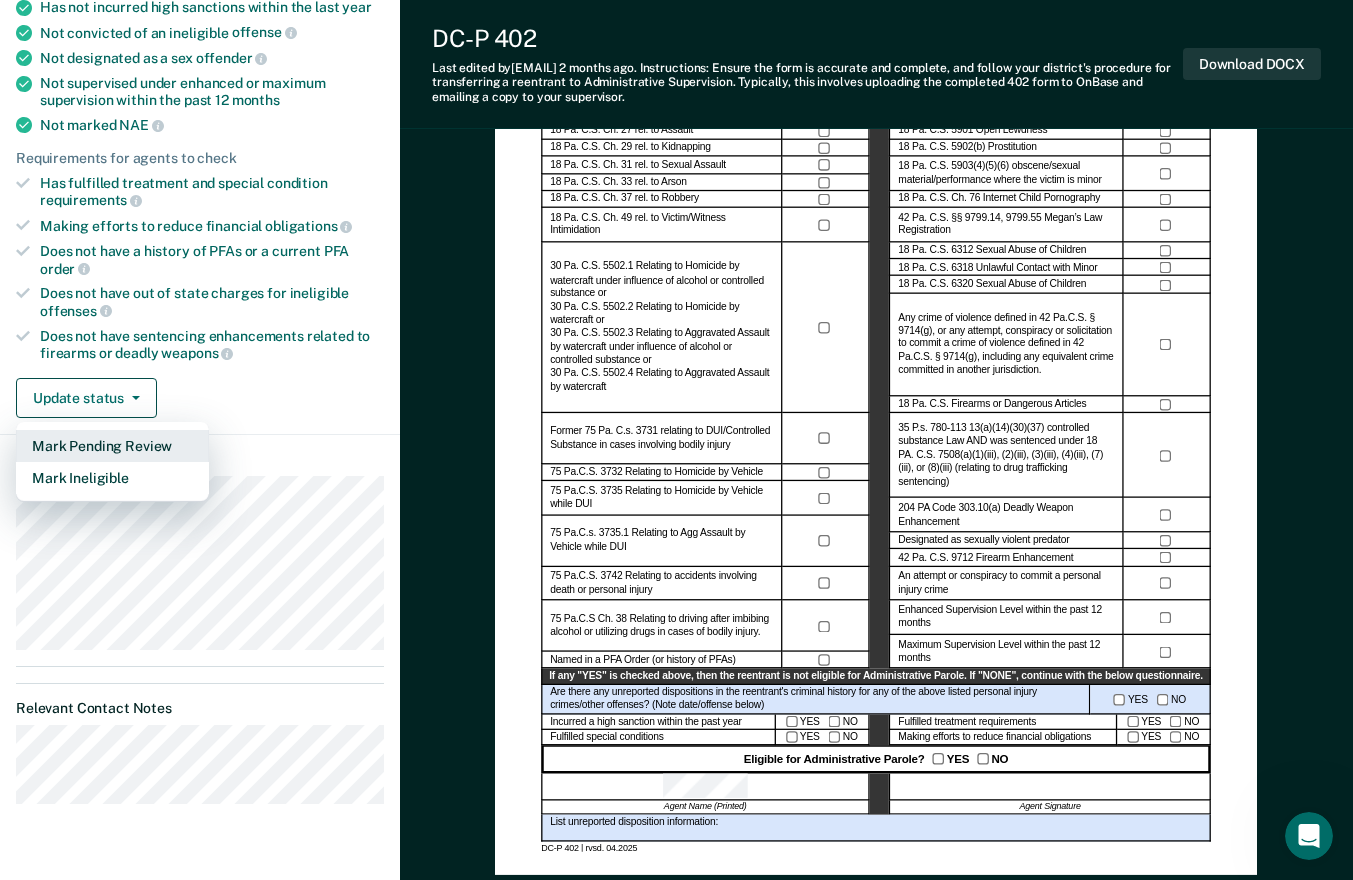 click on "Mark Pending Review" at bounding box center (112, 446) 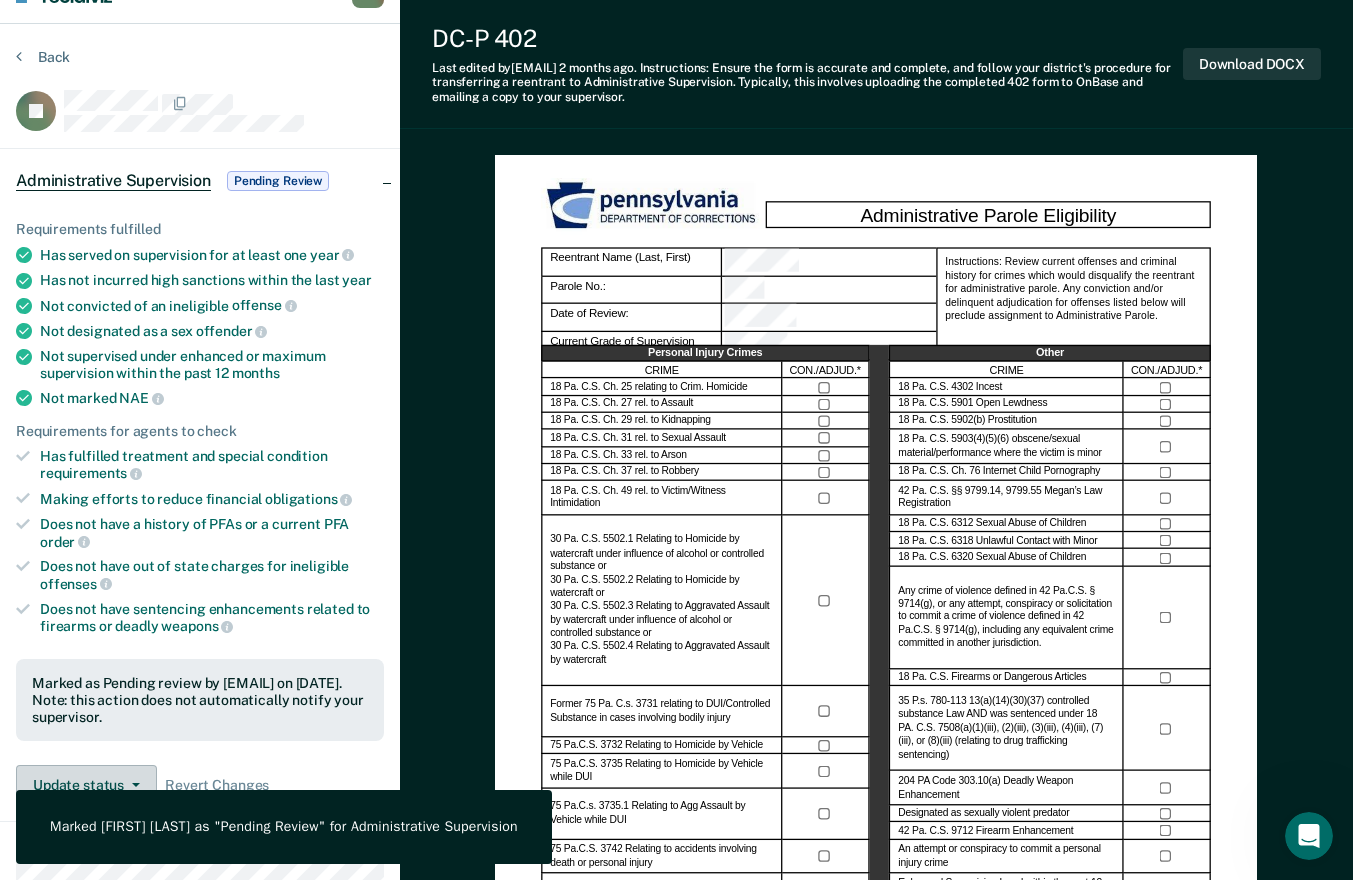 scroll, scrollTop: 0, scrollLeft: 0, axis: both 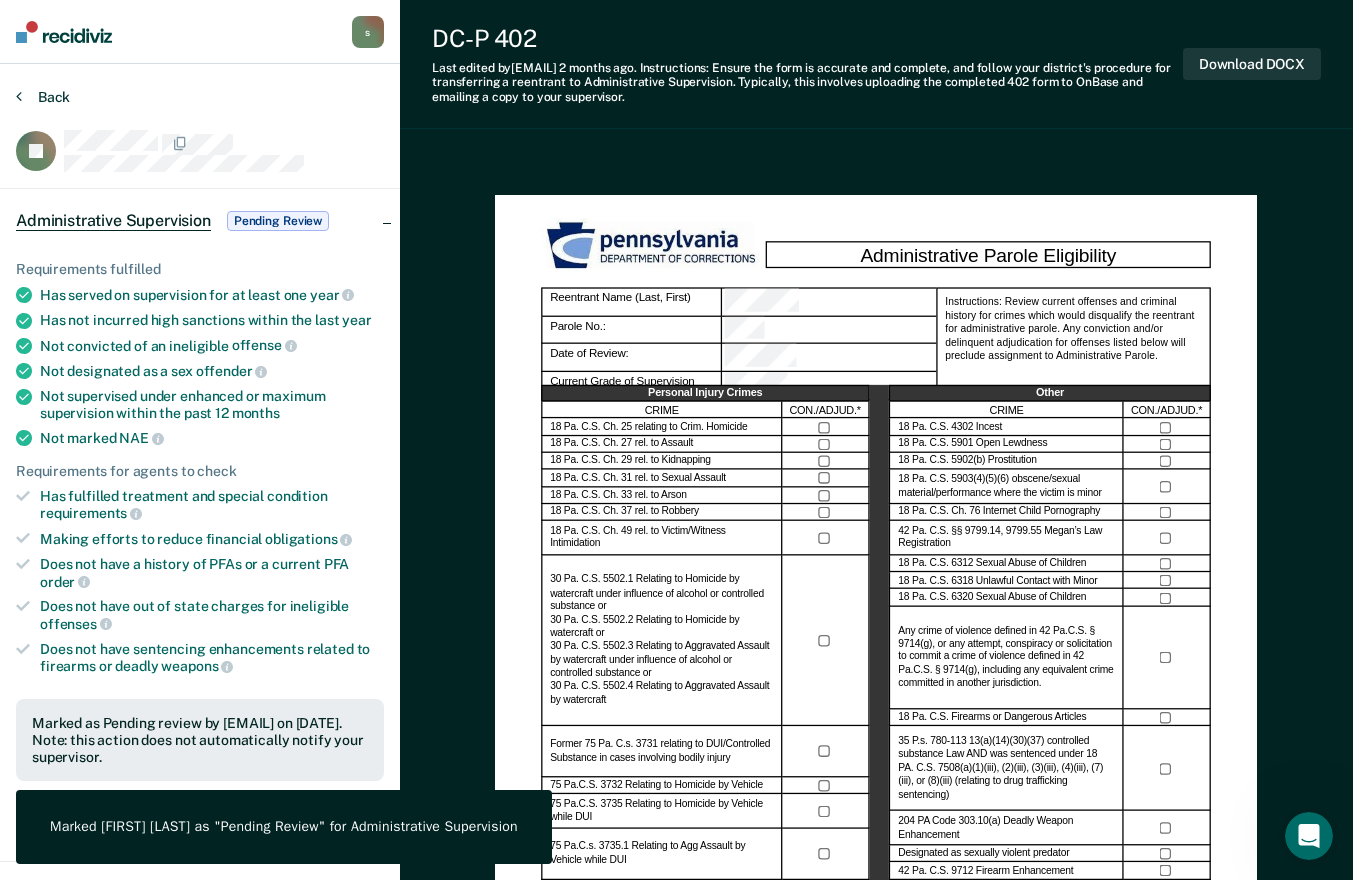 click on "Back" at bounding box center (43, 97) 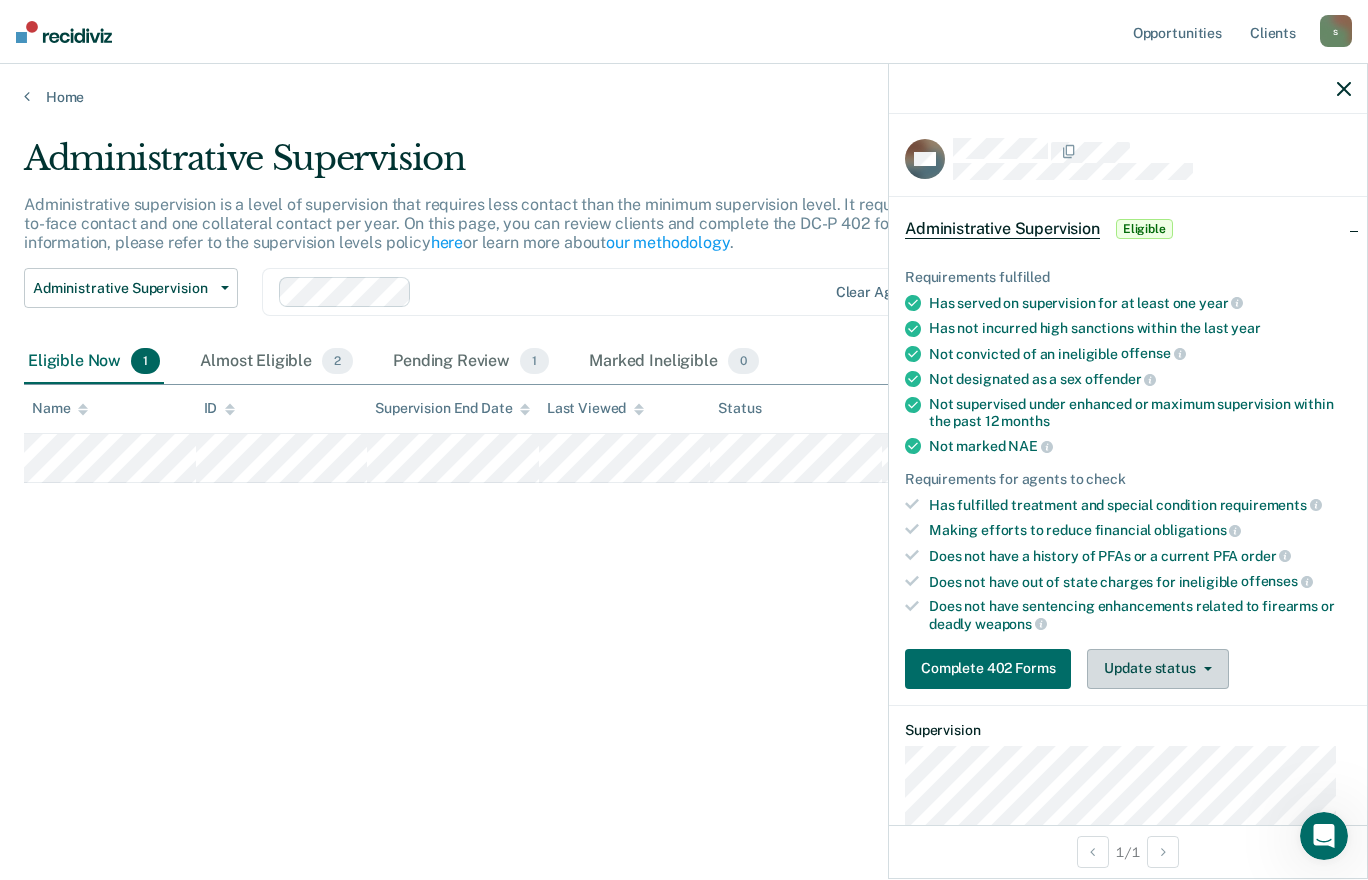click on "Update status" at bounding box center (1157, 669) 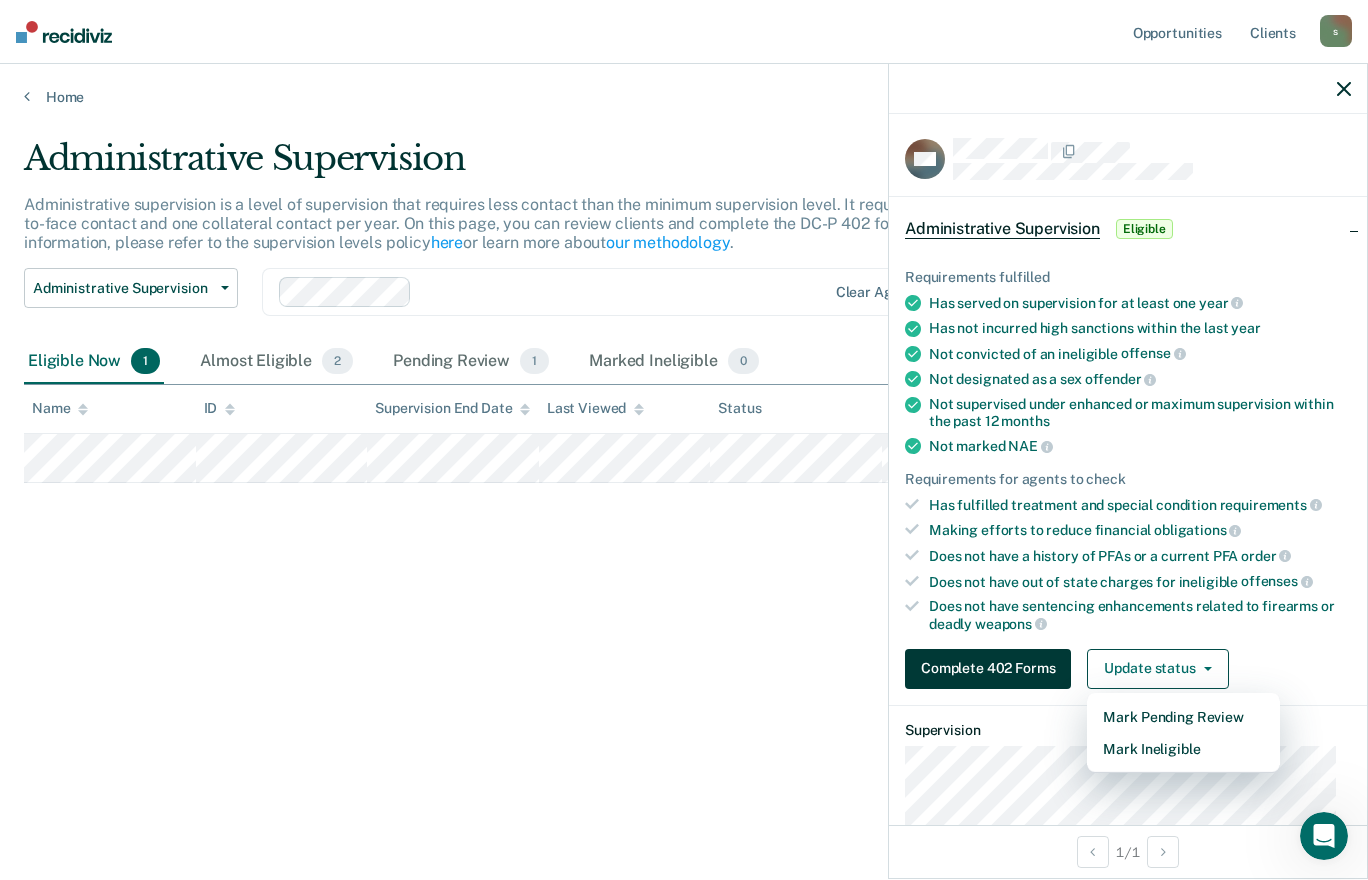 click on "Complete 402 Forms" at bounding box center (988, 669) 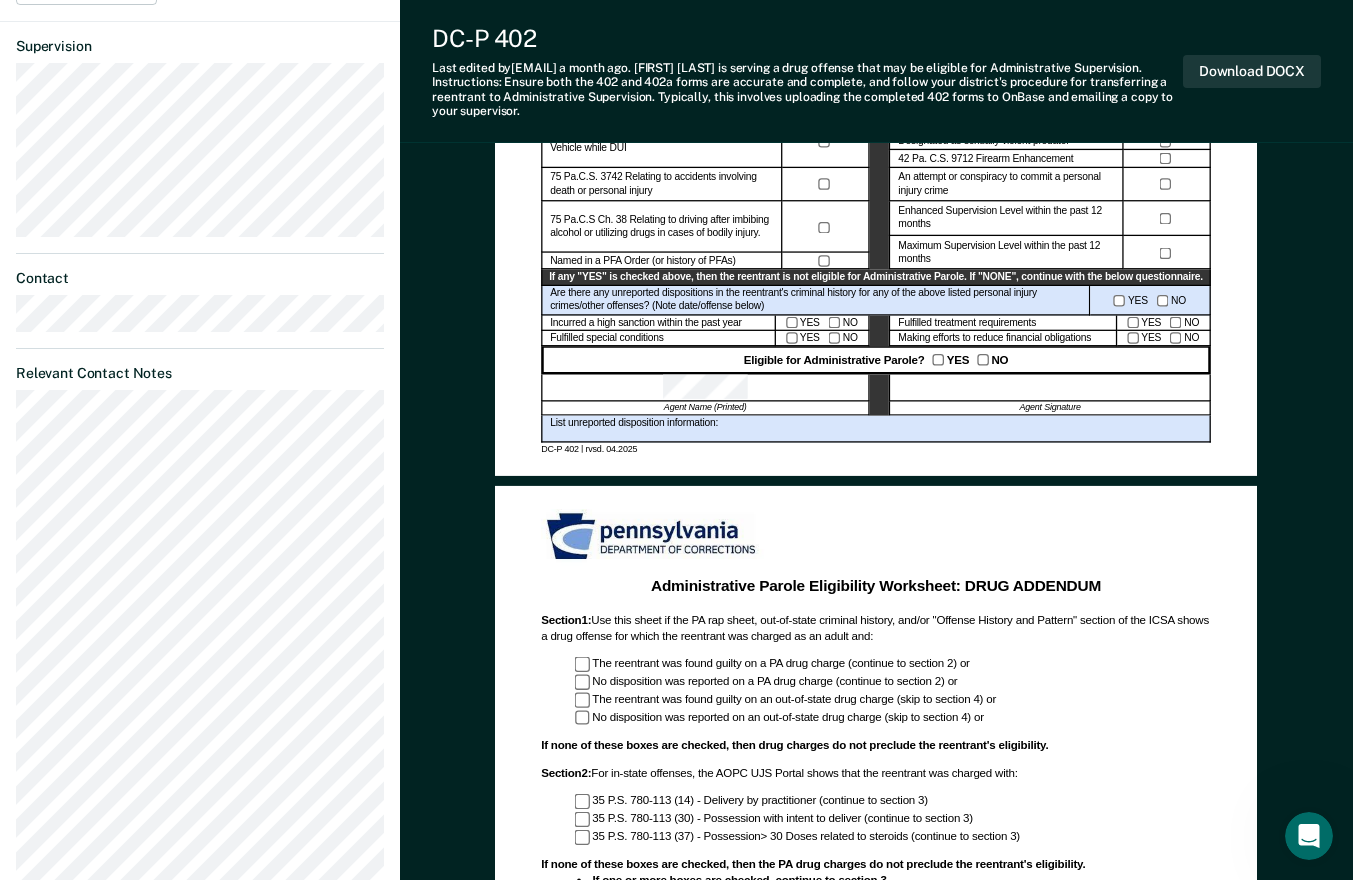 scroll, scrollTop: 666, scrollLeft: 0, axis: vertical 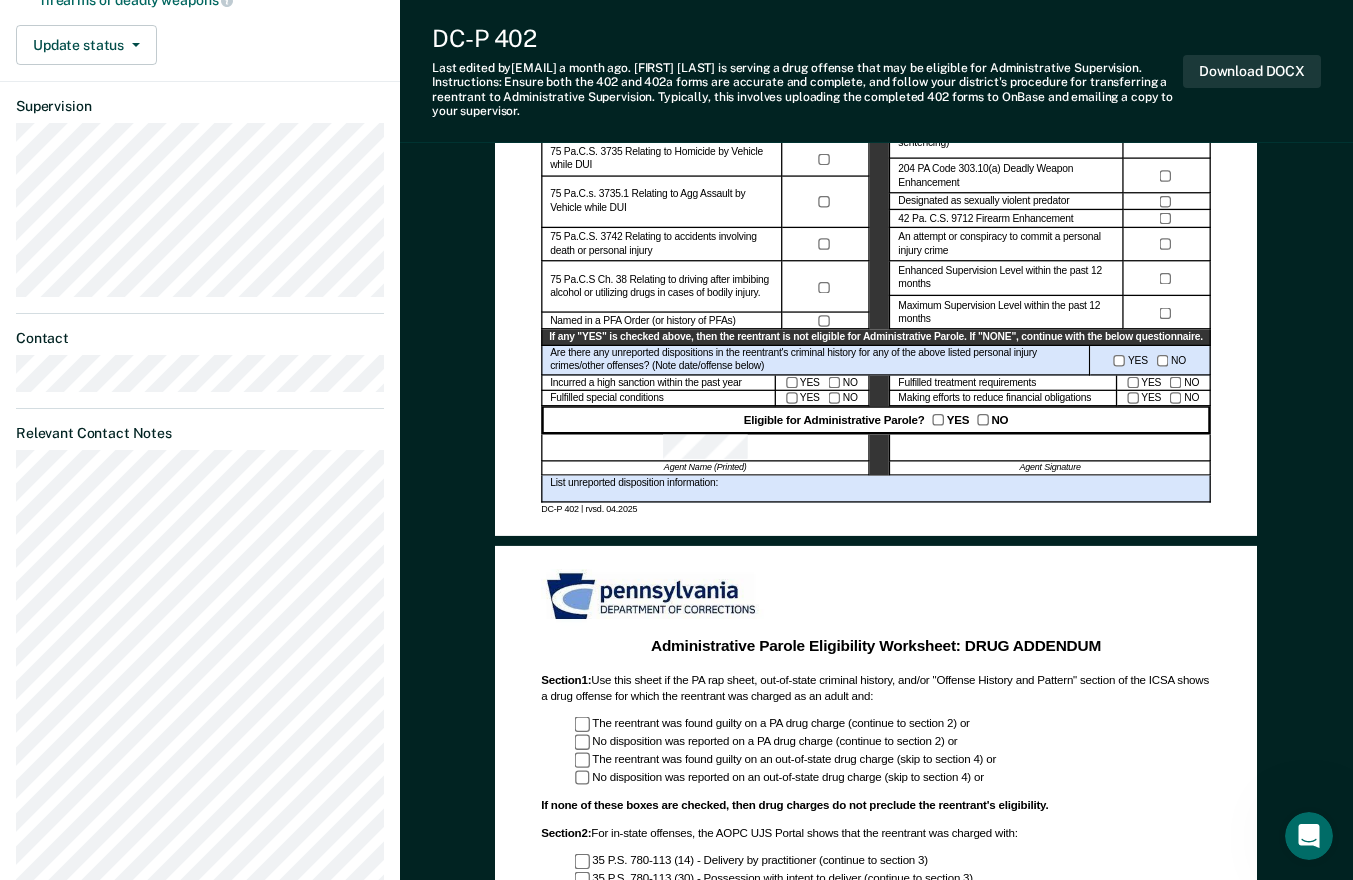 click on "Requirements fulfilled Has served on supervision for at least one year Has not incurred high sanctions within the last year Not convicted of an ineligible offense Not designated as a sex offender Not supervised under enhanced or maximum supervision within the past 12 months Not marked NAE Requirements for agents to check Has fulfilled treatment and special condition requirements Making efforts to reduce financial obligations Does not have a history of PFAs or a current PFA order Does not have out of state charges for ineligible offenses Does not have sentencing enhancements related to firearms or deadly weapons Update status Mark Pending Review Mark Ineligible" at bounding box center [200, -178] 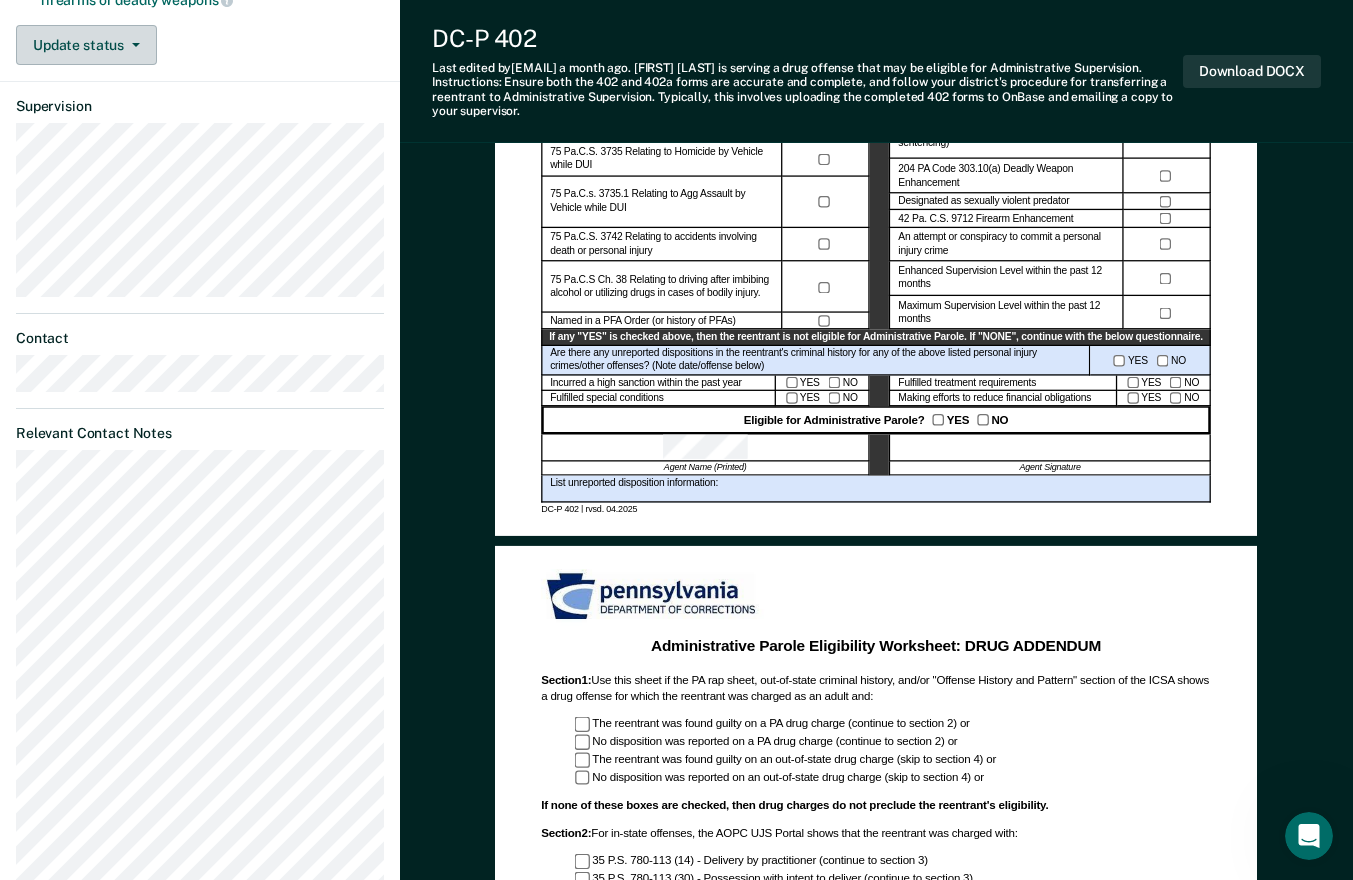 click on "Update status" at bounding box center (86, 45) 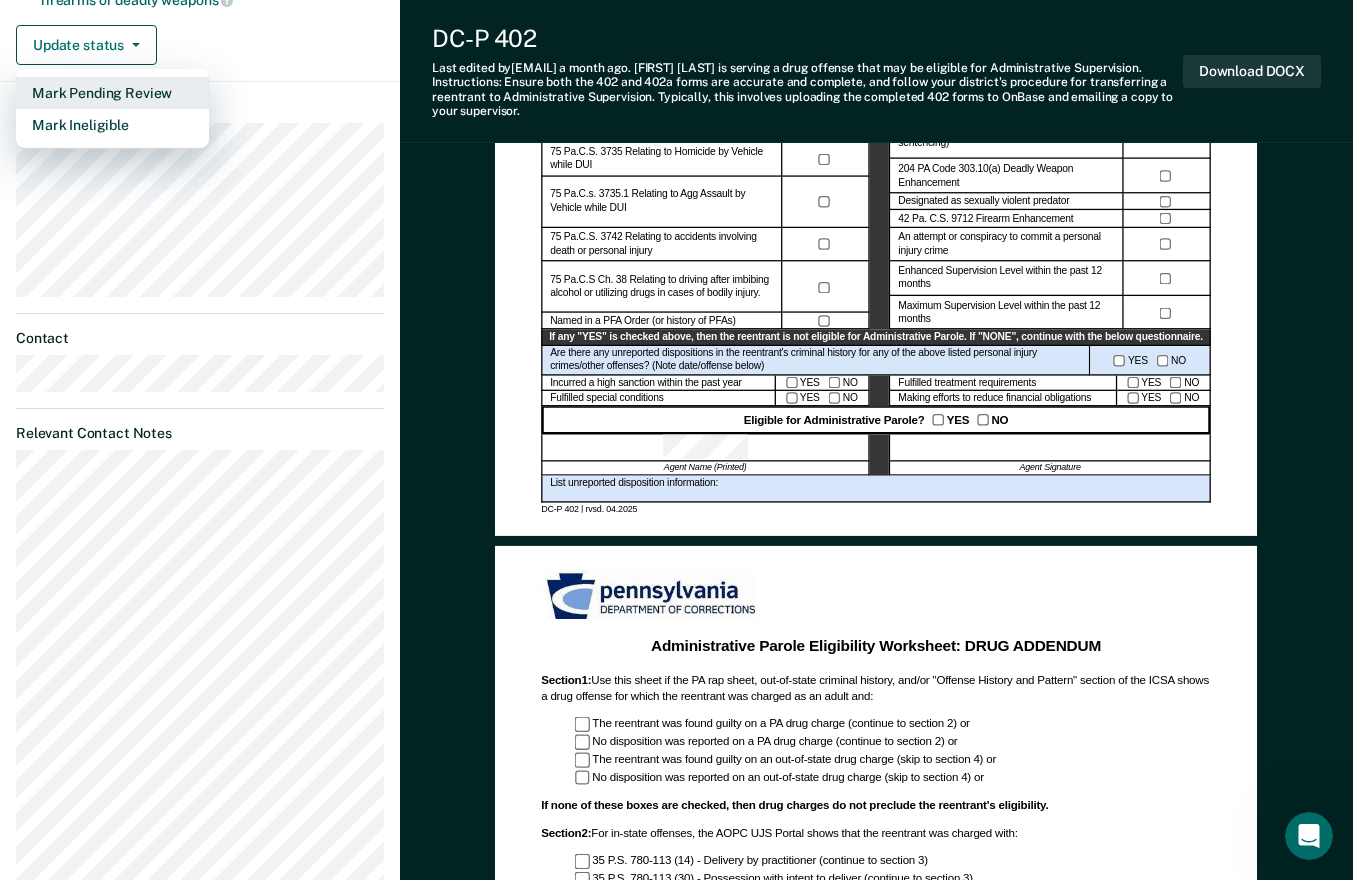 click on "Mark Pending Review" at bounding box center (112, 93) 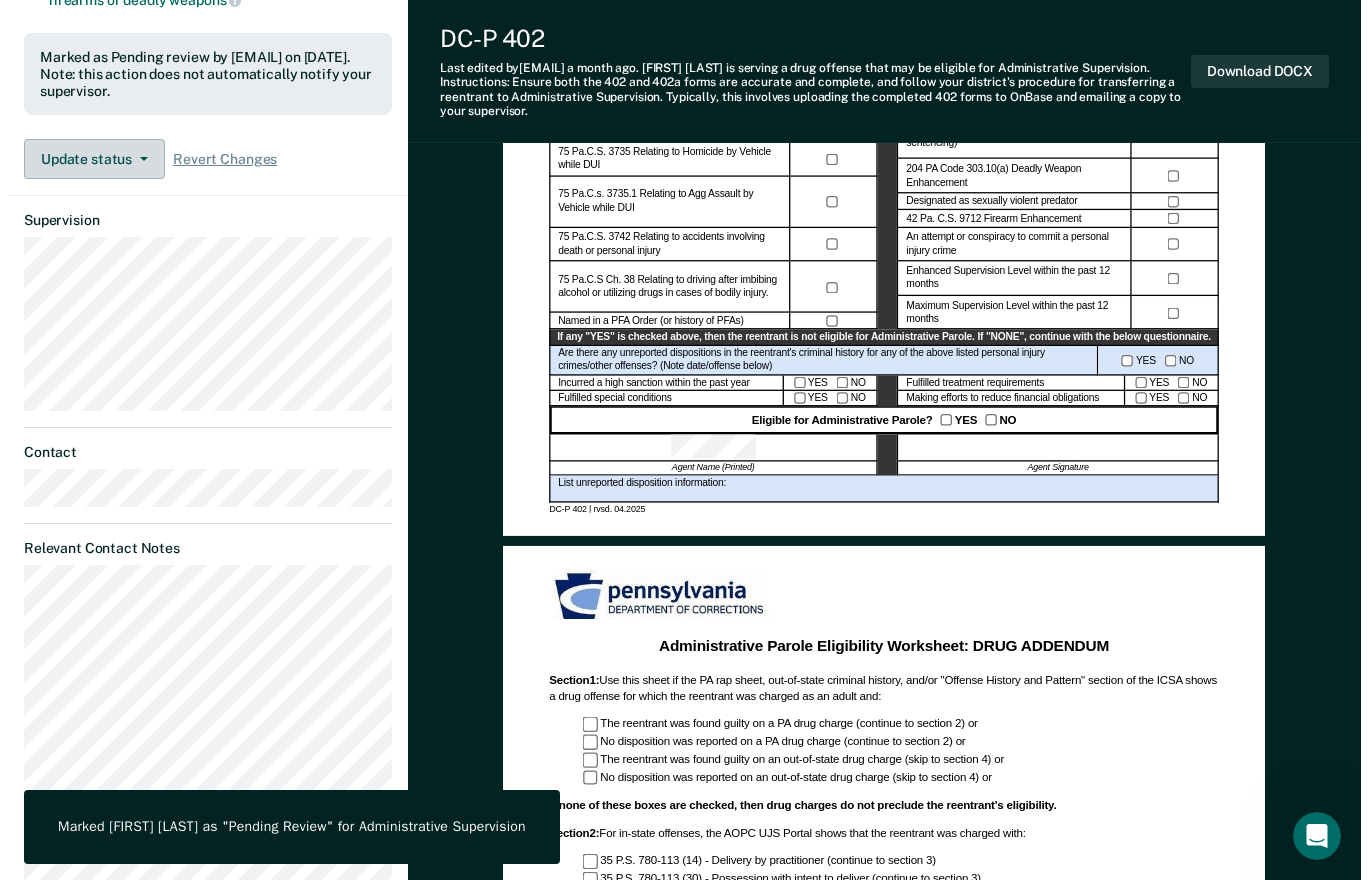 scroll, scrollTop: 0, scrollLeft: 0, axis: both 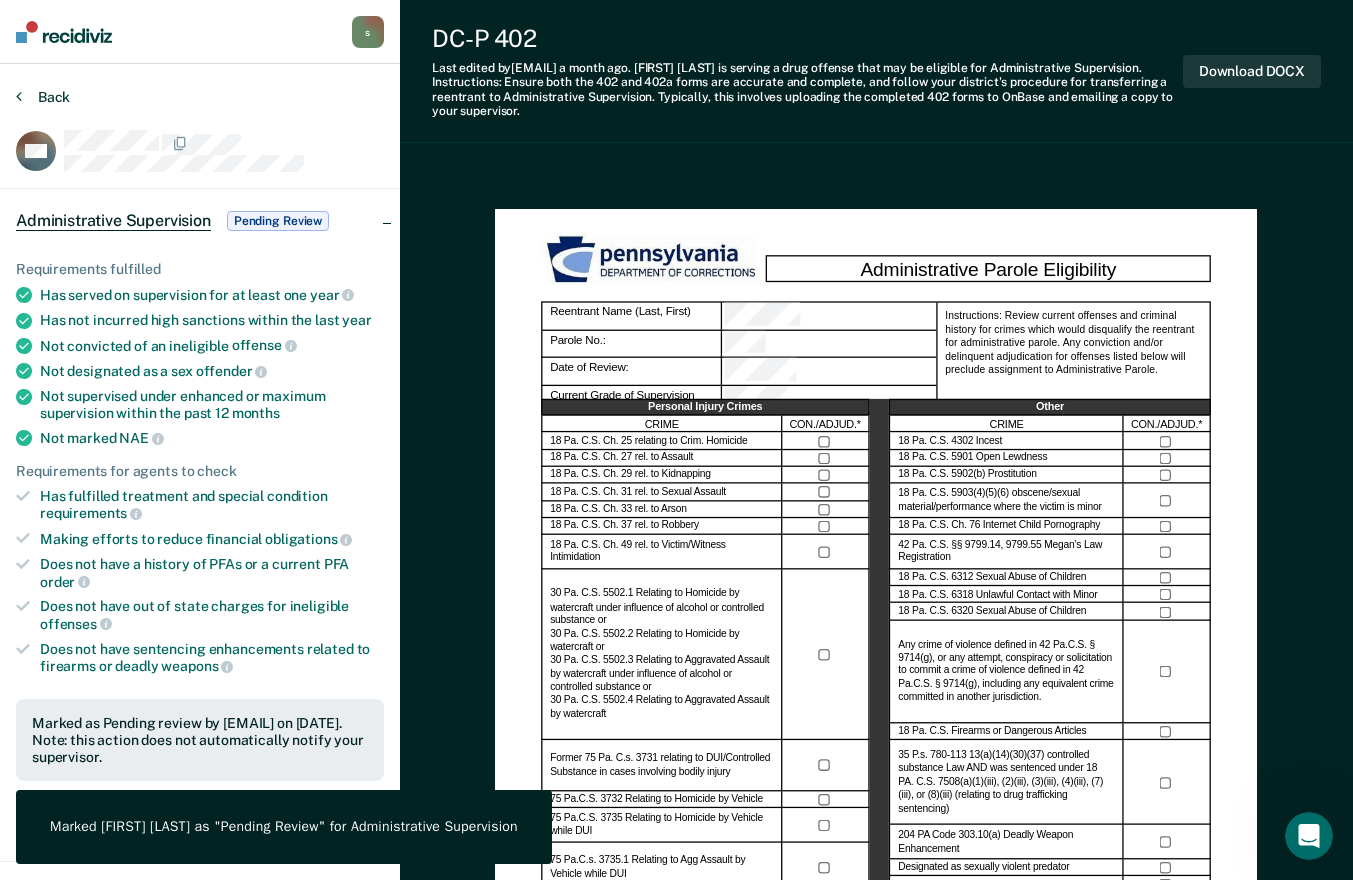 click on "Back" at bounding box center (43, 97) 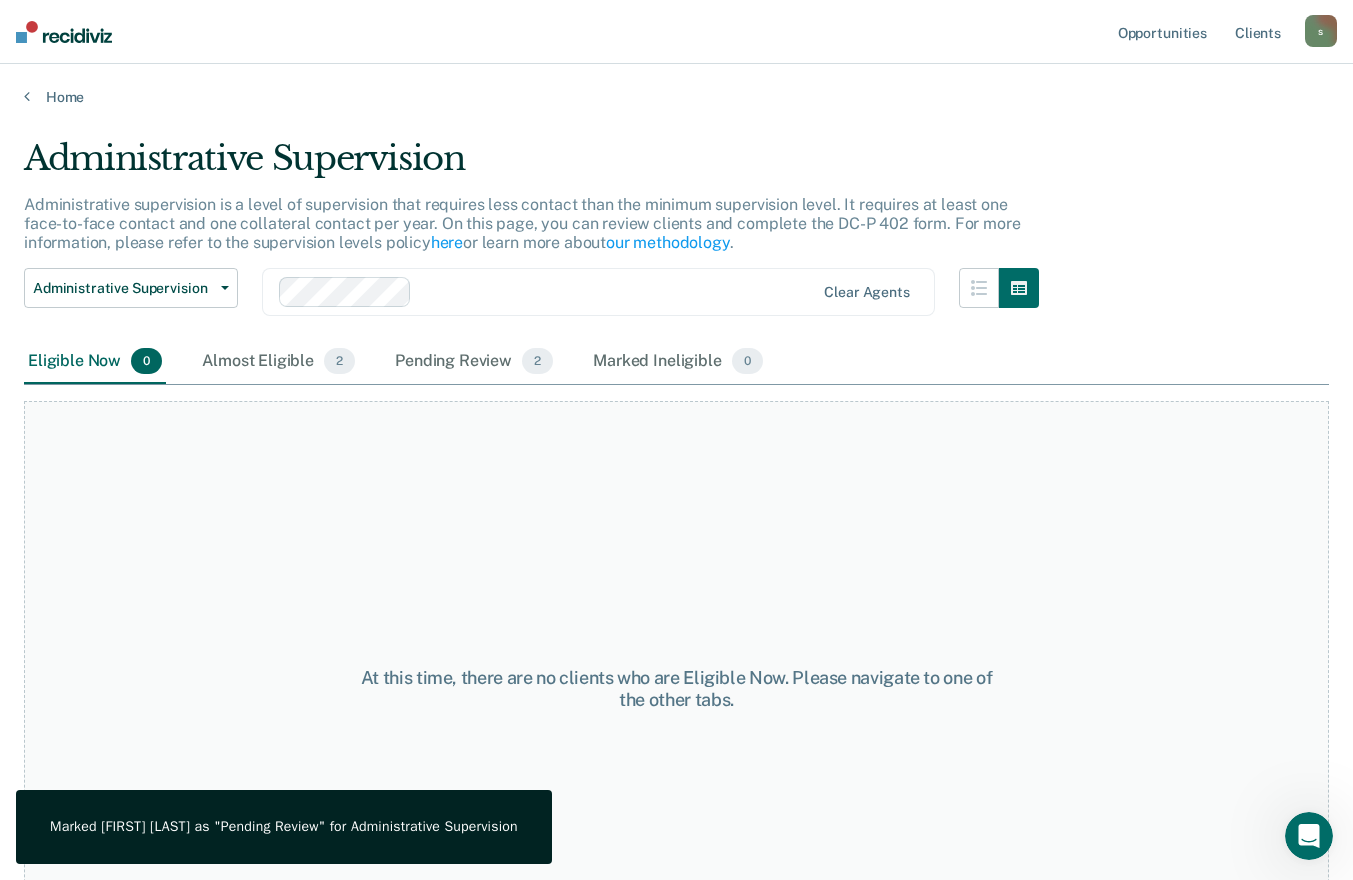 click on "Home" at bounding box center [676, 85] 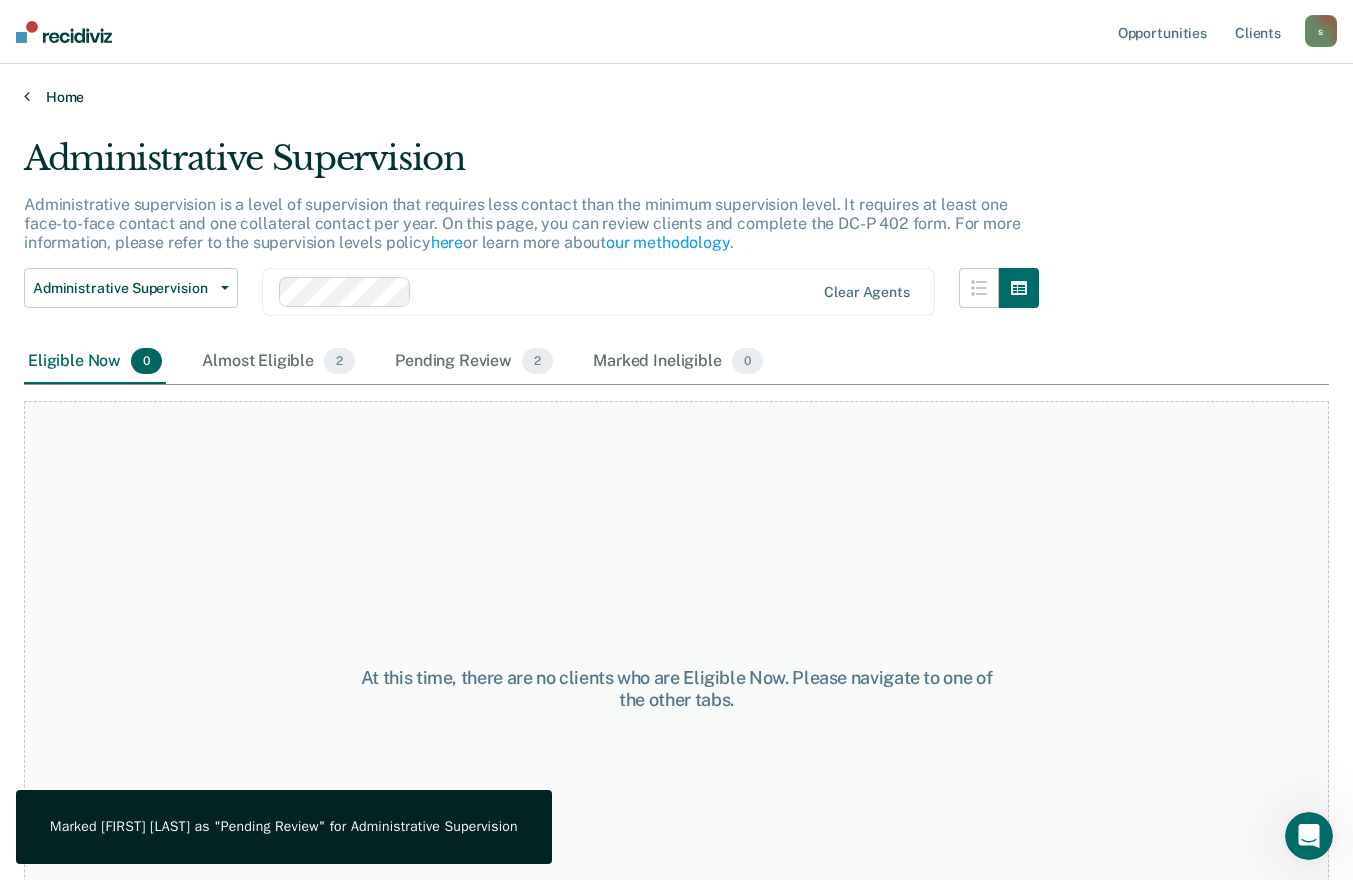 click on "Home" at bounding box center [676, 97] 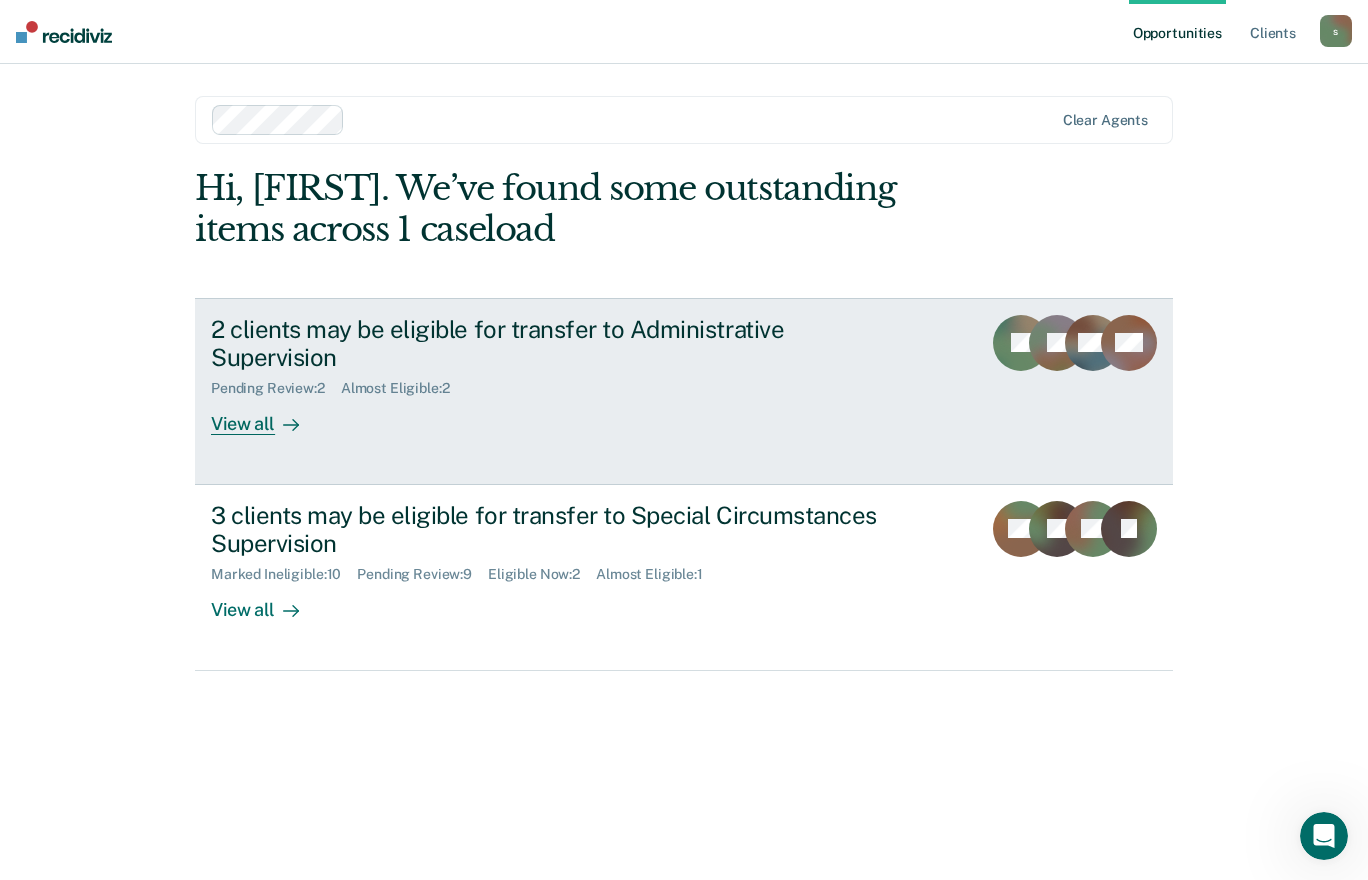 click at bounding box center [287, 424] 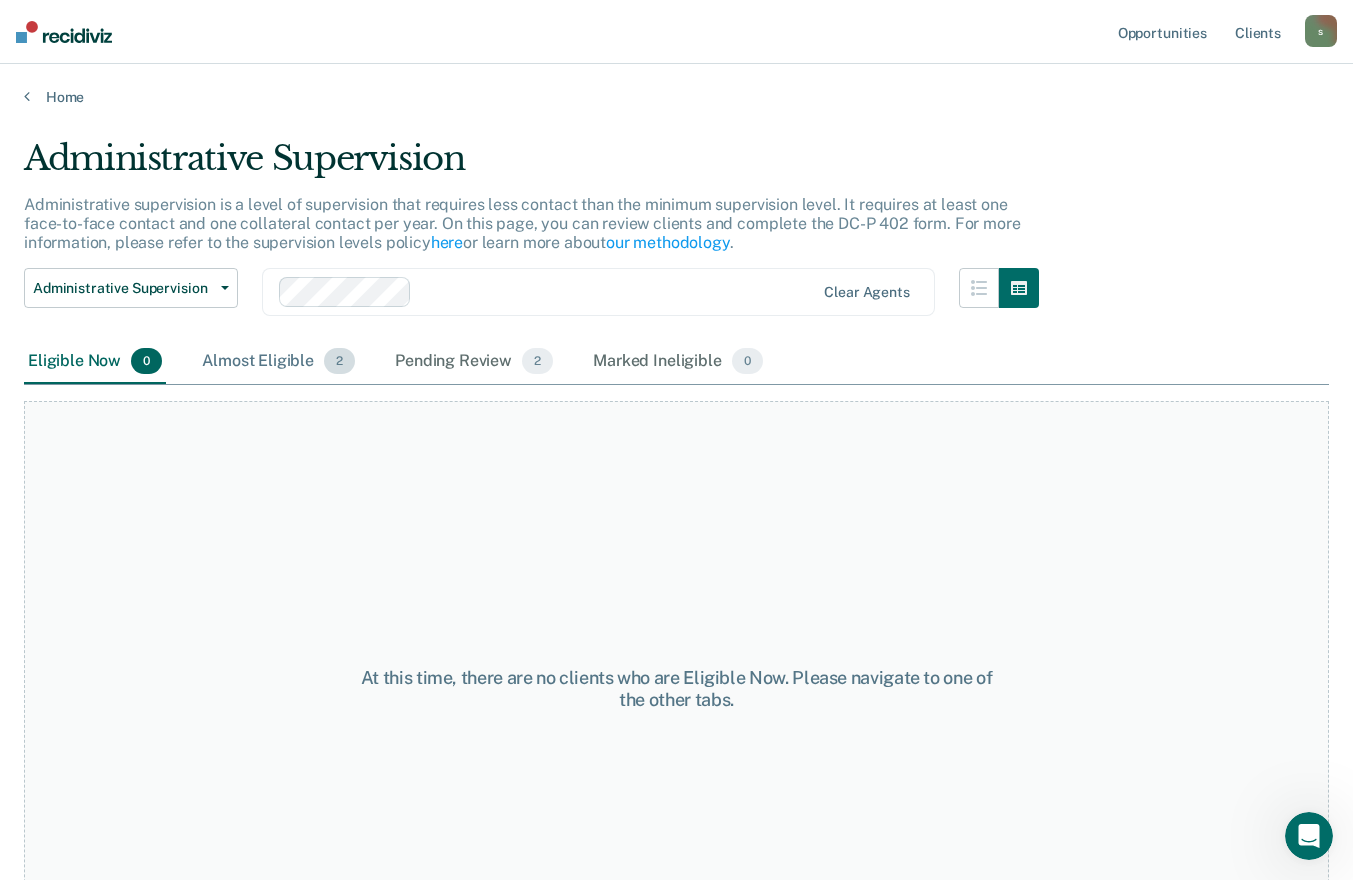 click on "Almost Eligible 2" at bounding box center (278, 362) 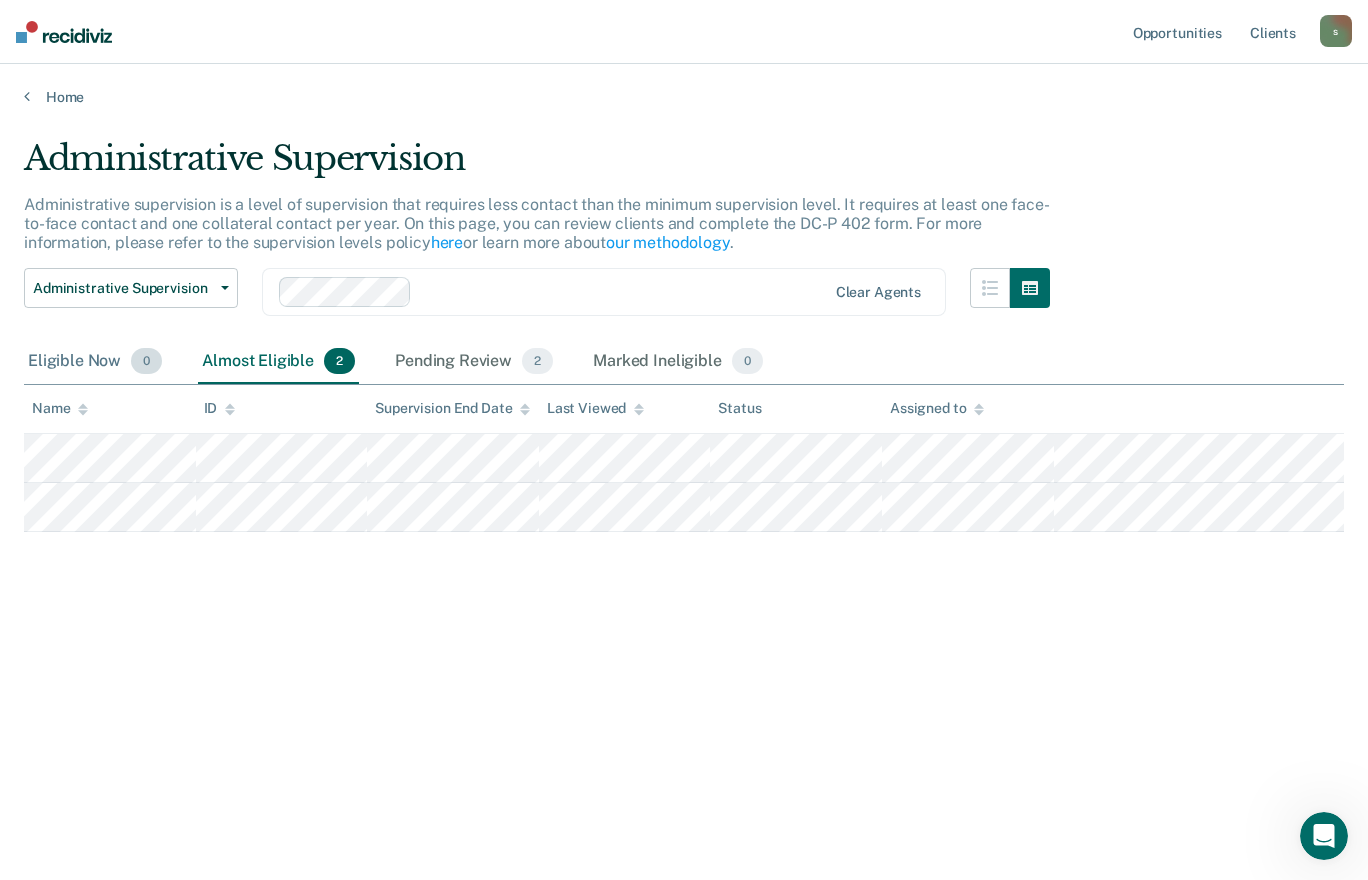 click on "Eligible Now 0" at bounding box center (95, 362) 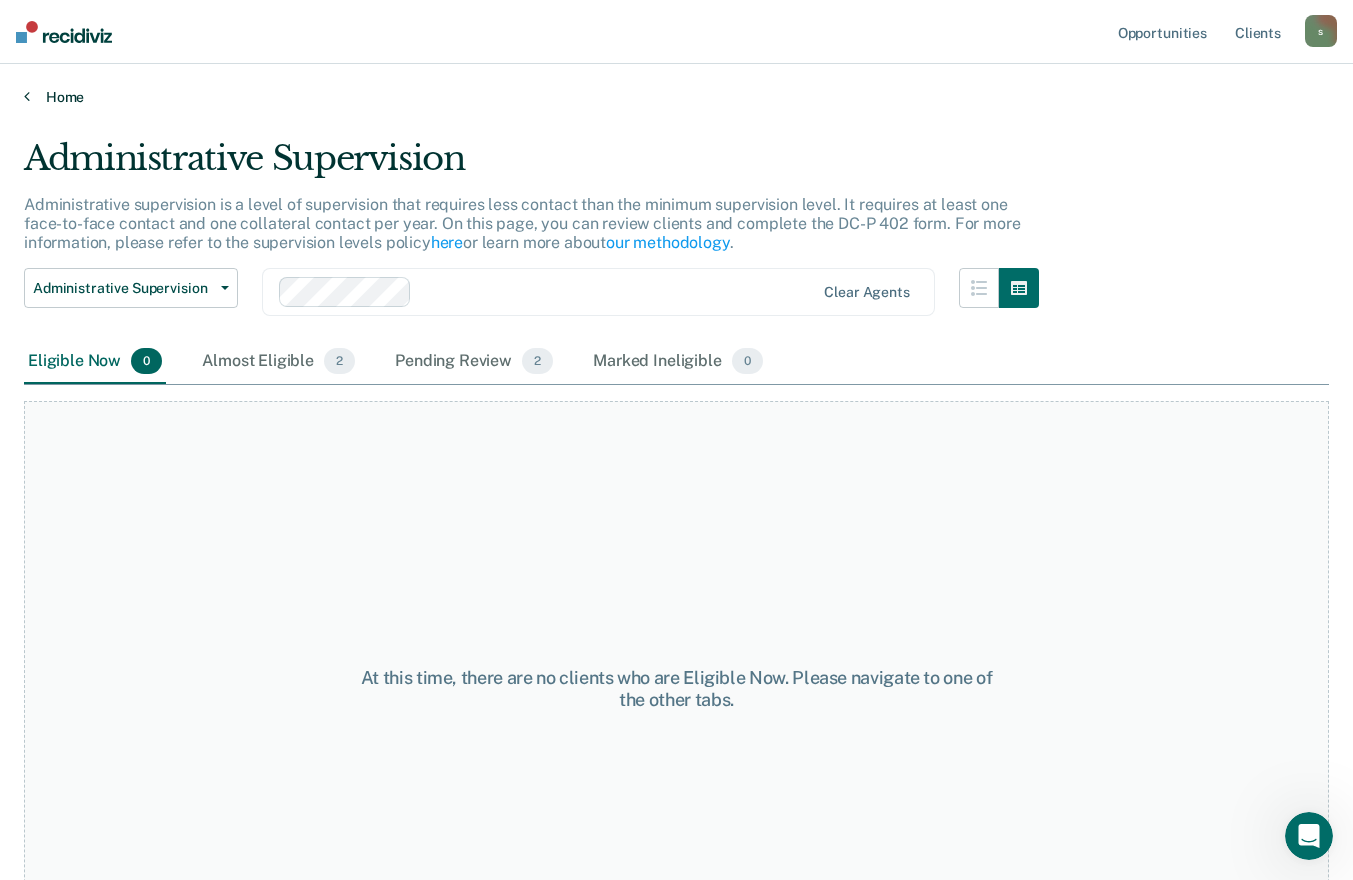 click on "Home" at bounding box center [676, 97] 